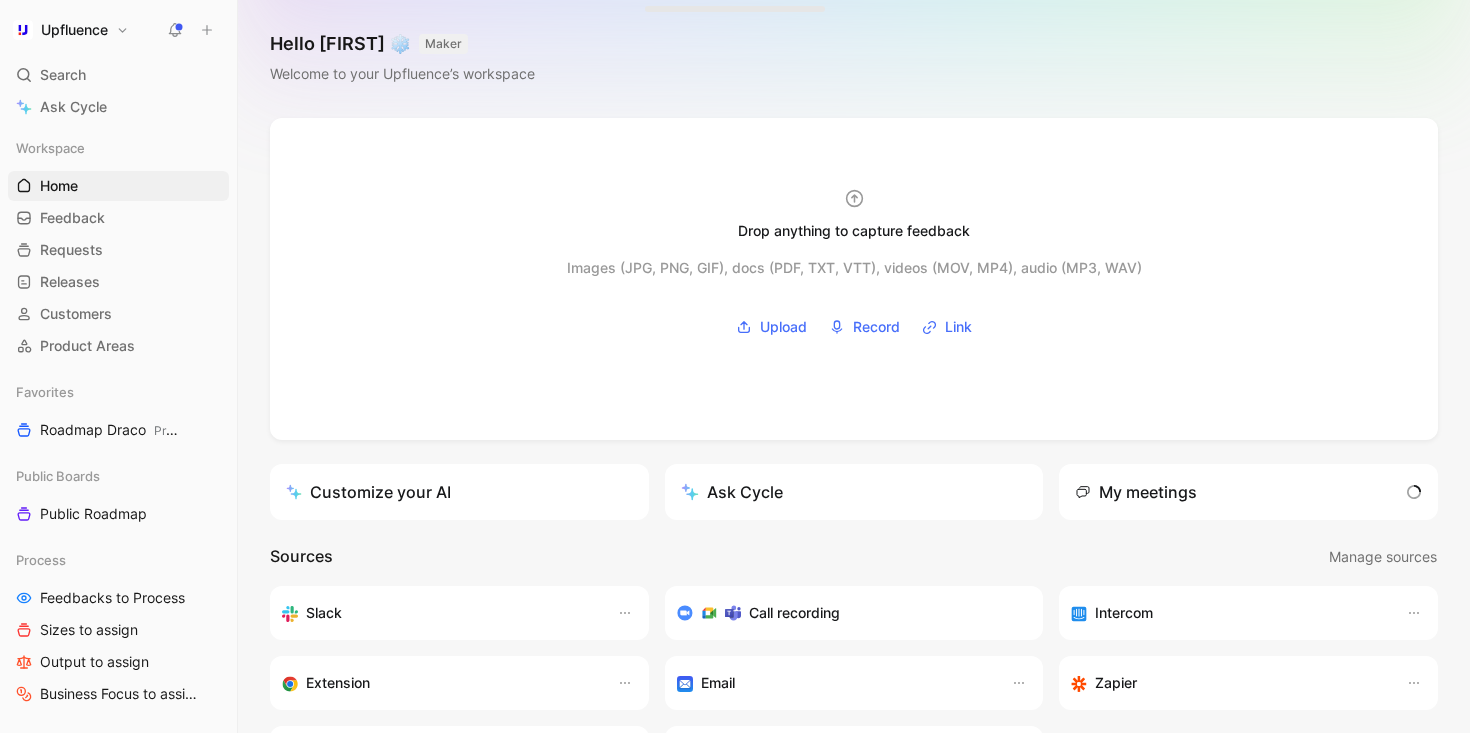 scroll, scrollTop: 0, scrollLeft: 0, axis: both 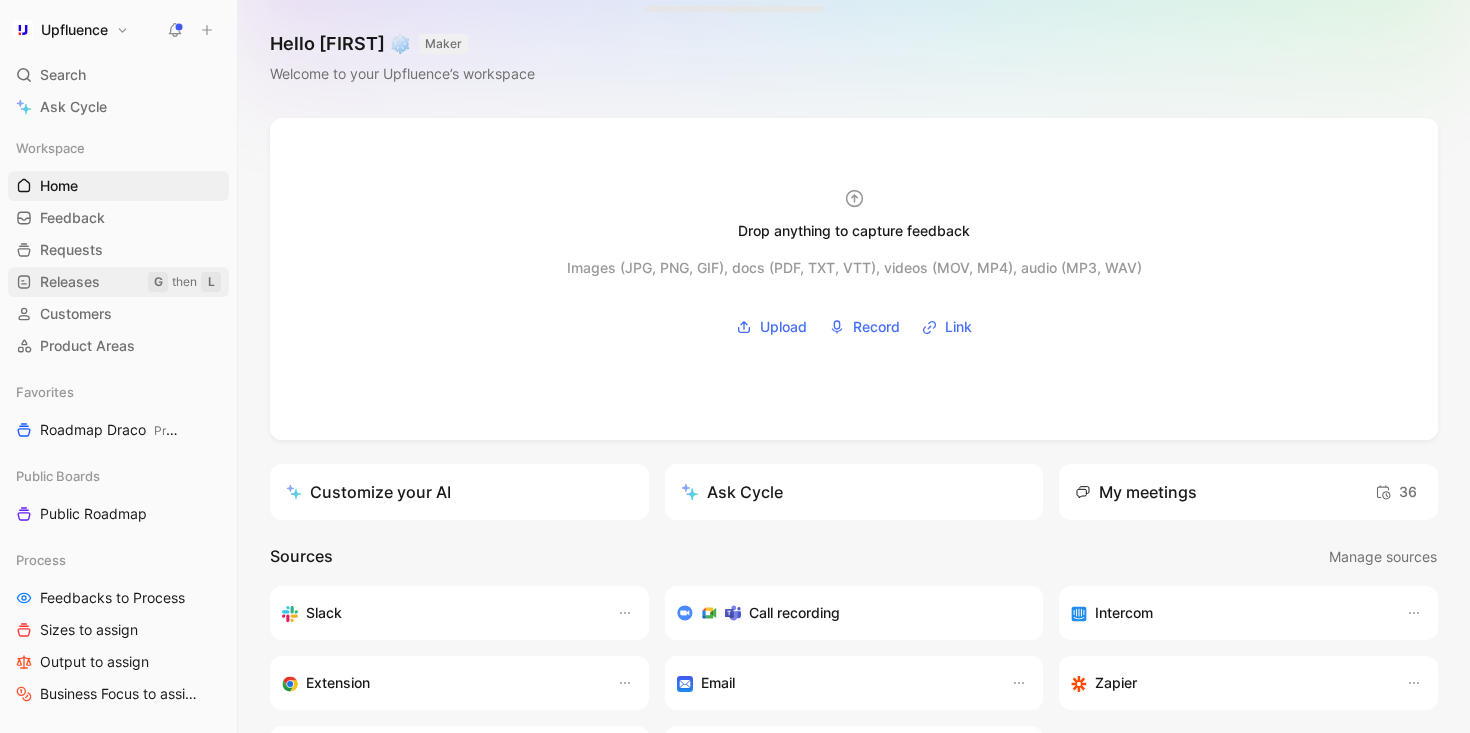 click on "Releases G then L" at bounding box center (118, 282) 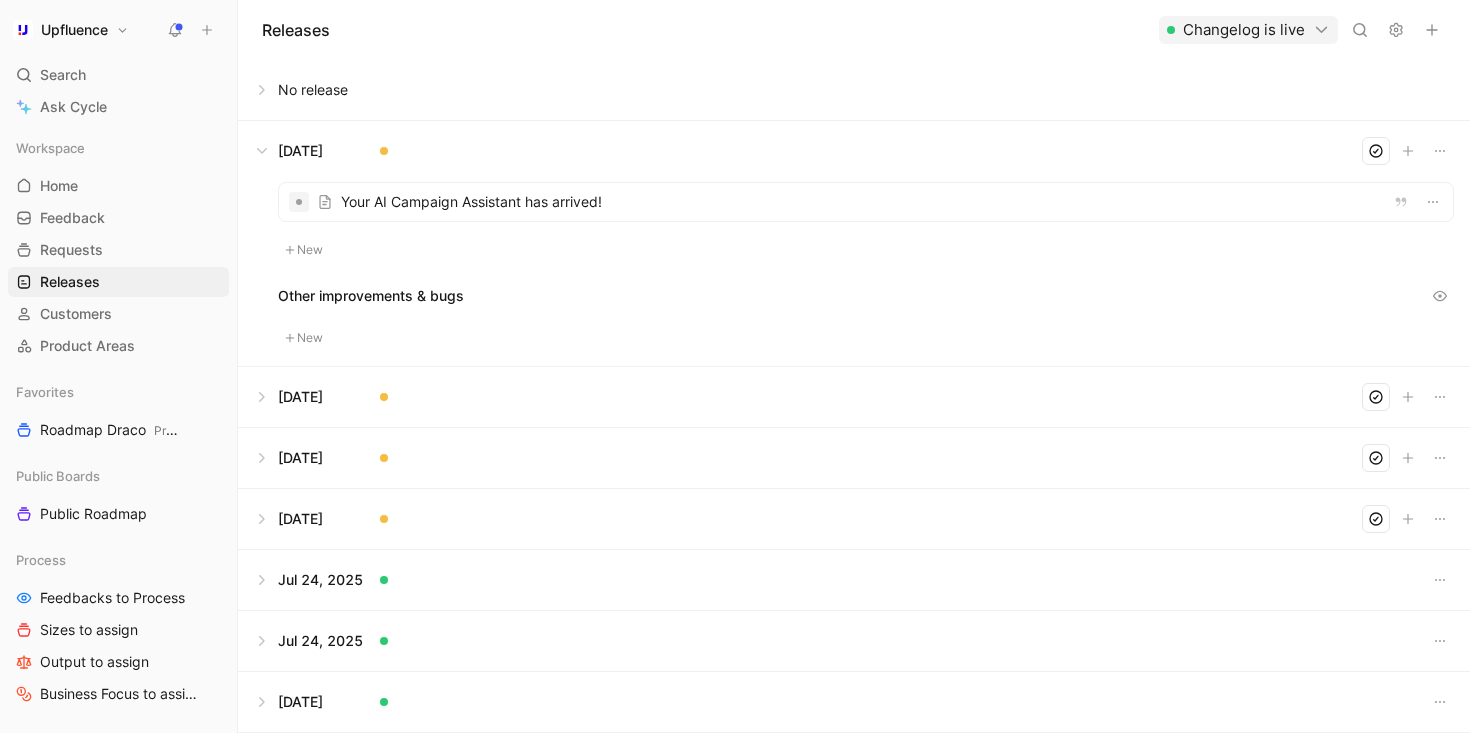click on "New" at bounding box center (304, 338) 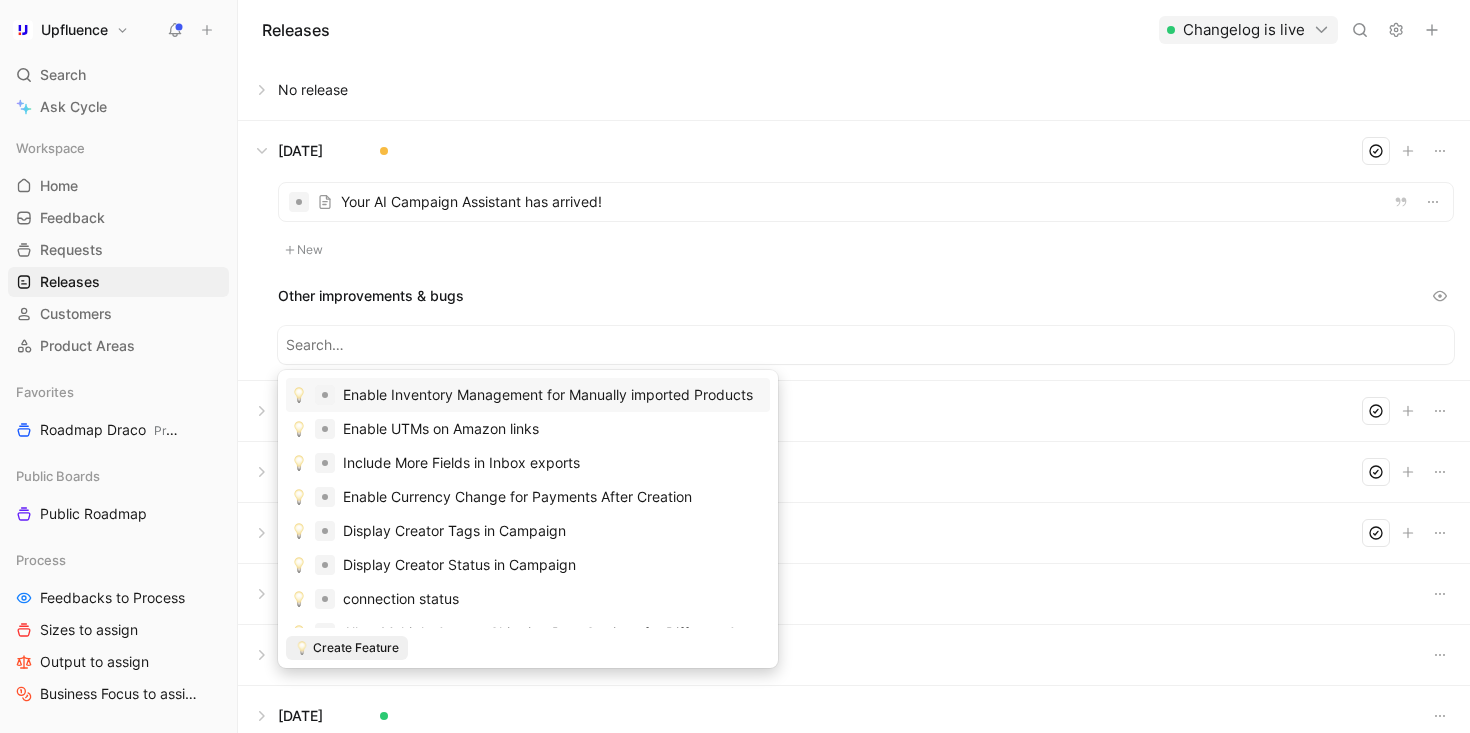 click on "Enable Inventory Management for Manually imported Products" at bounding box center (548, 395) 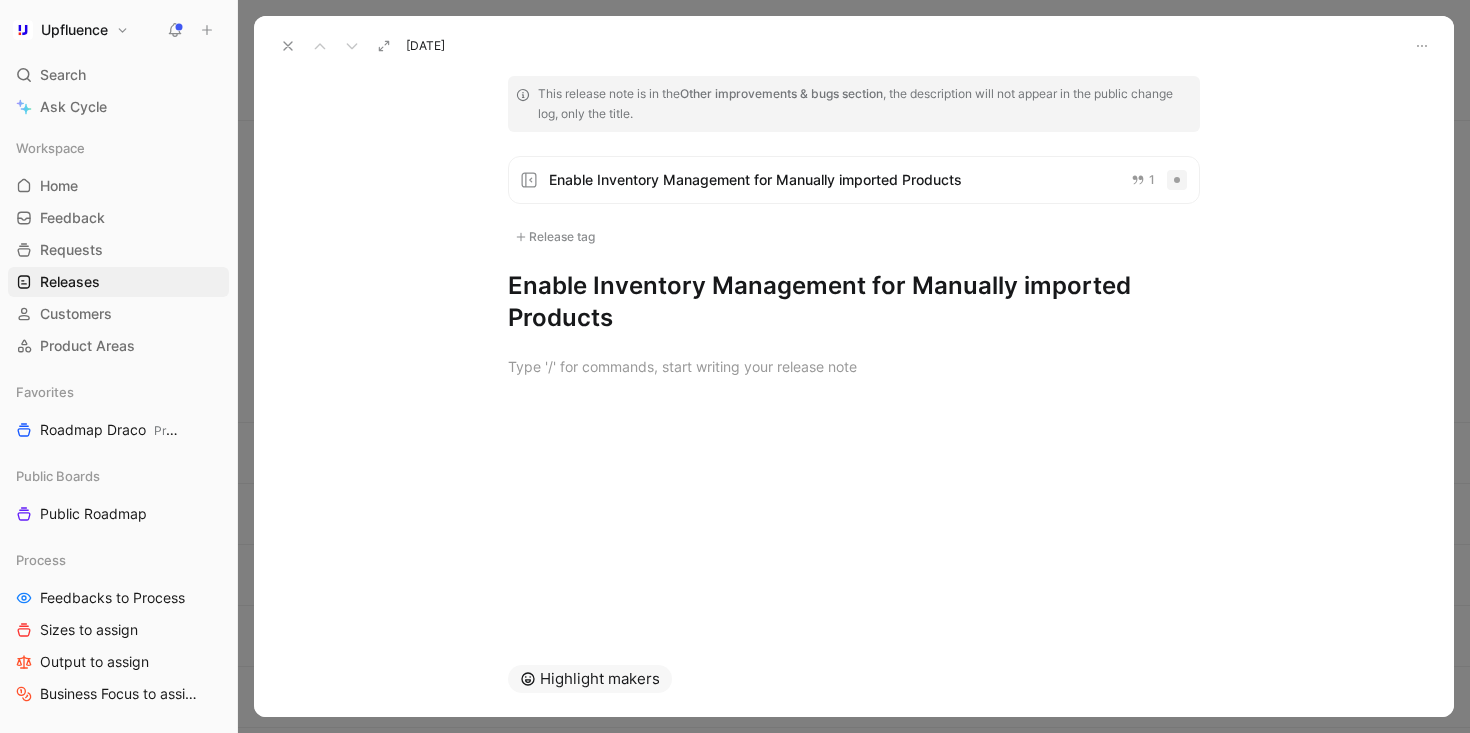 click at bounding box center (854, 366) 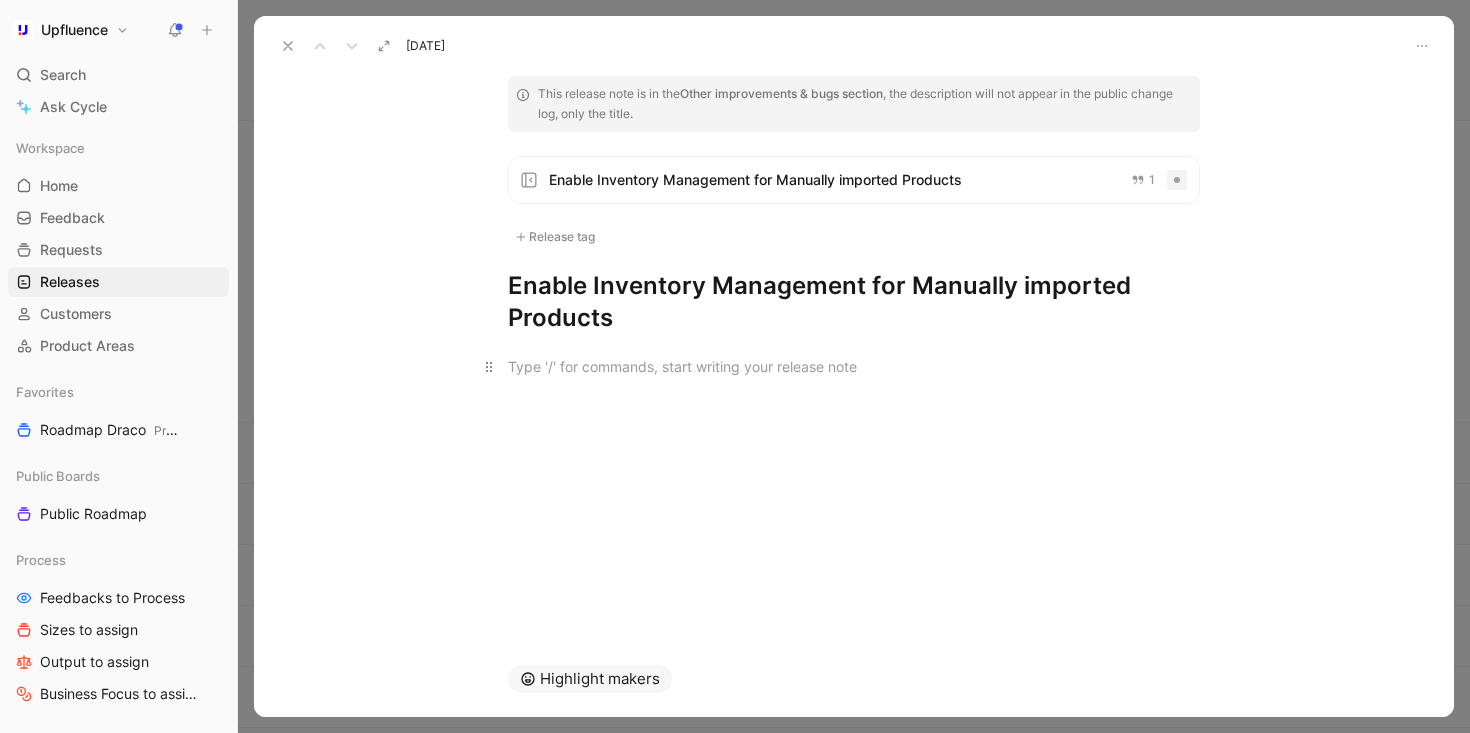 click at bounding box center [854, 366] 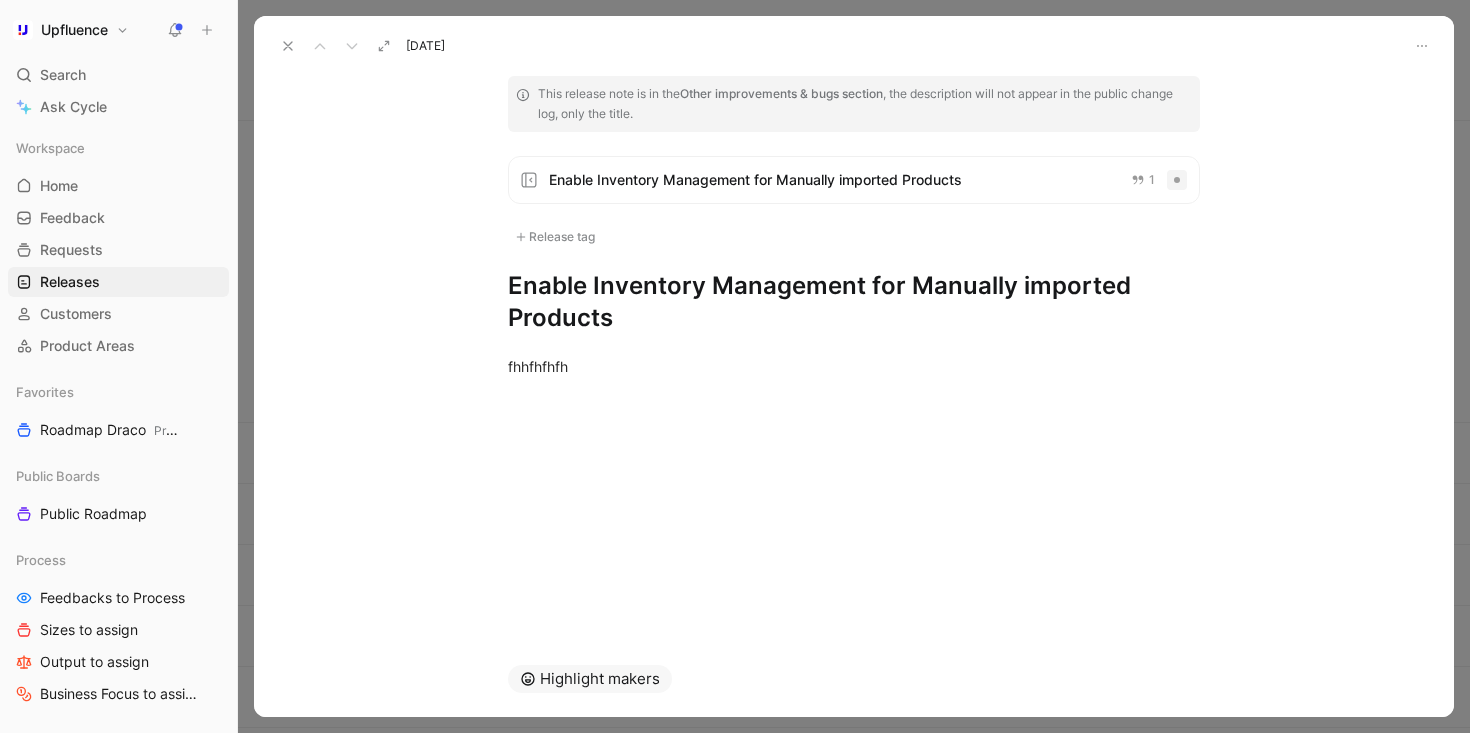 click 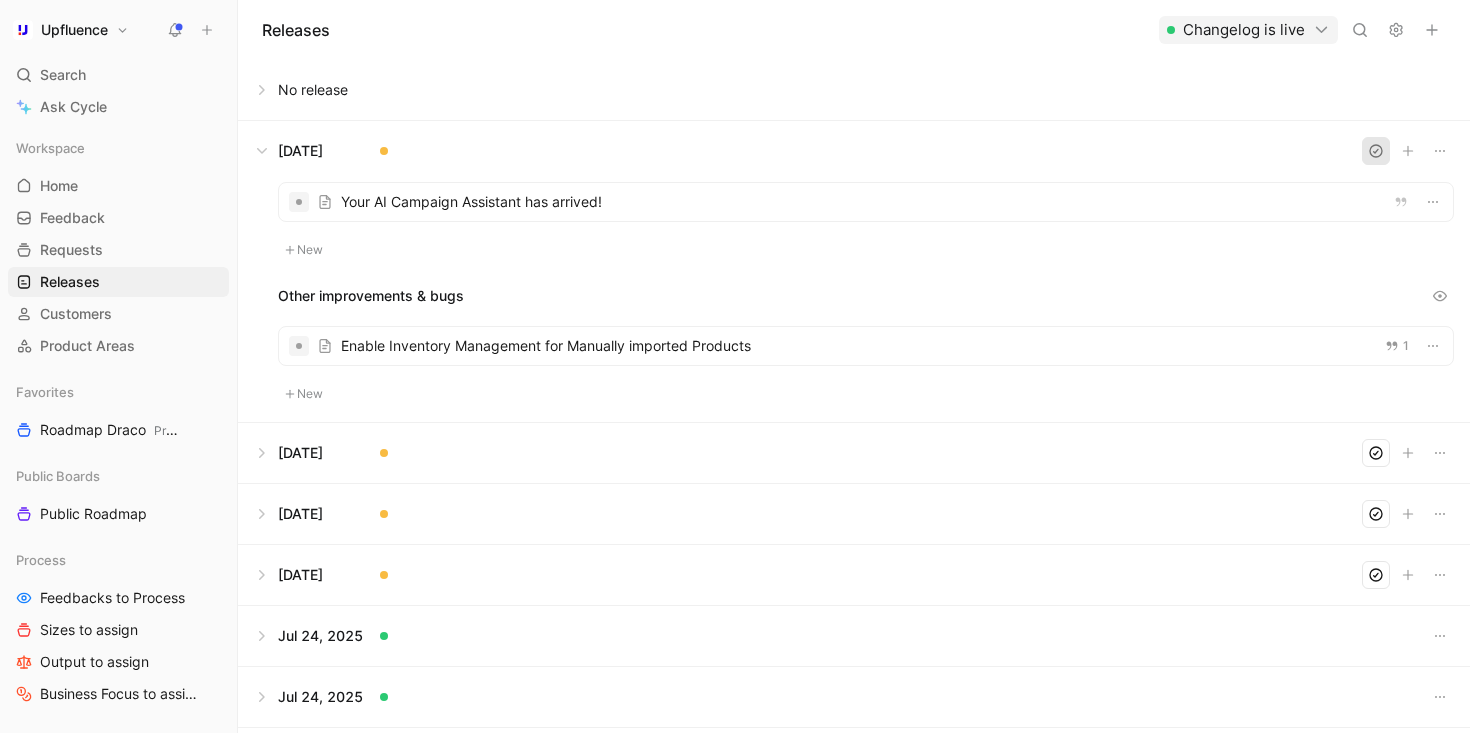 click at bounding box center (1376, 151) 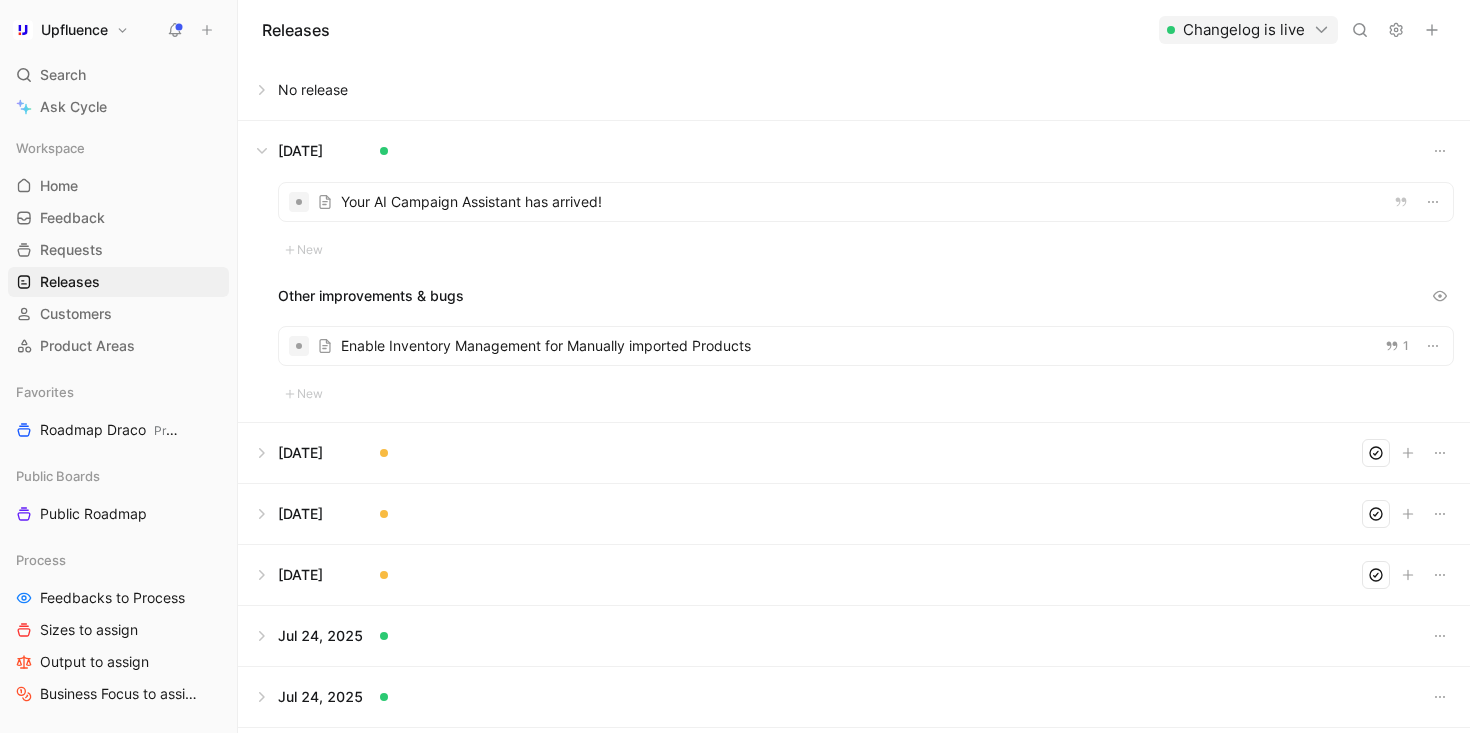 click on "Changelog is live" at bounding box center [1248, 30] 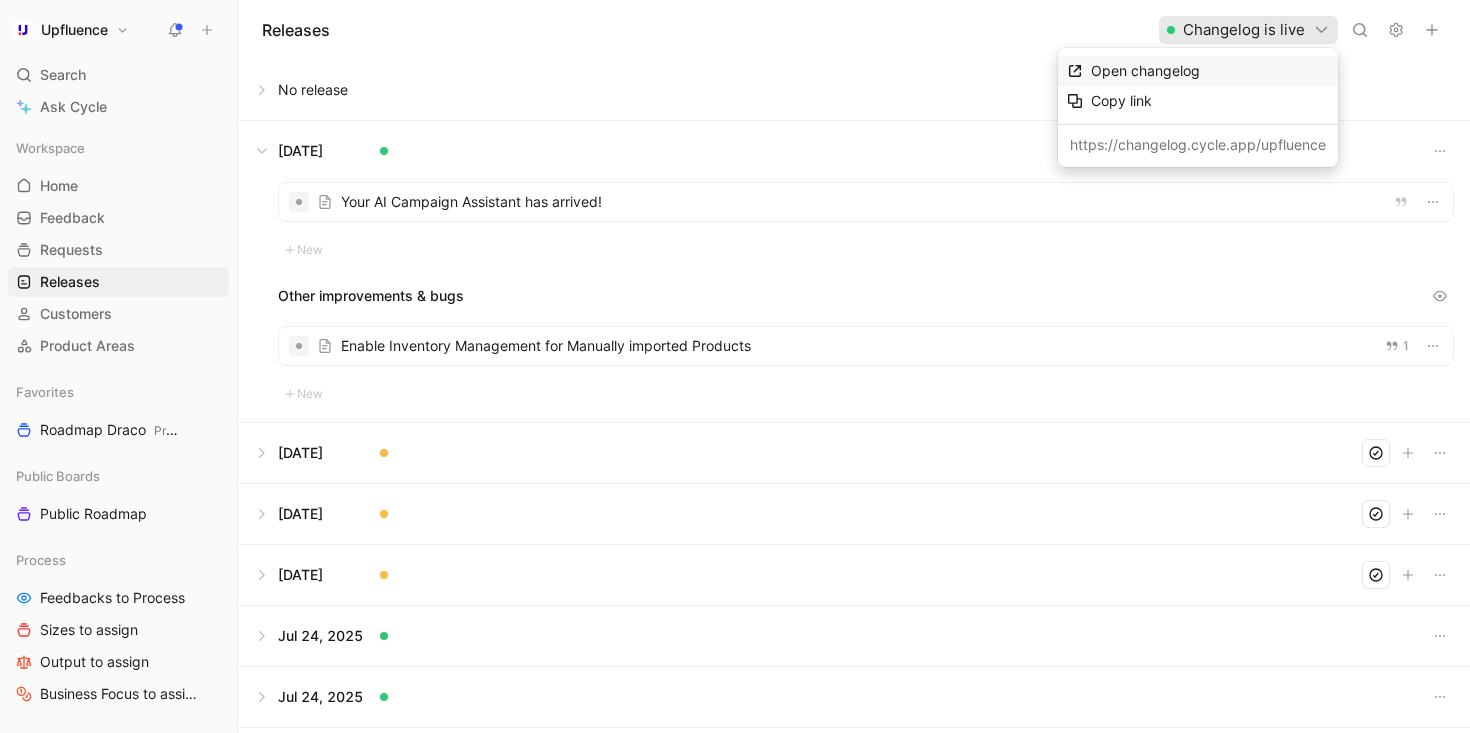 click on "Open changelog" at bounding box center (1210, 71) 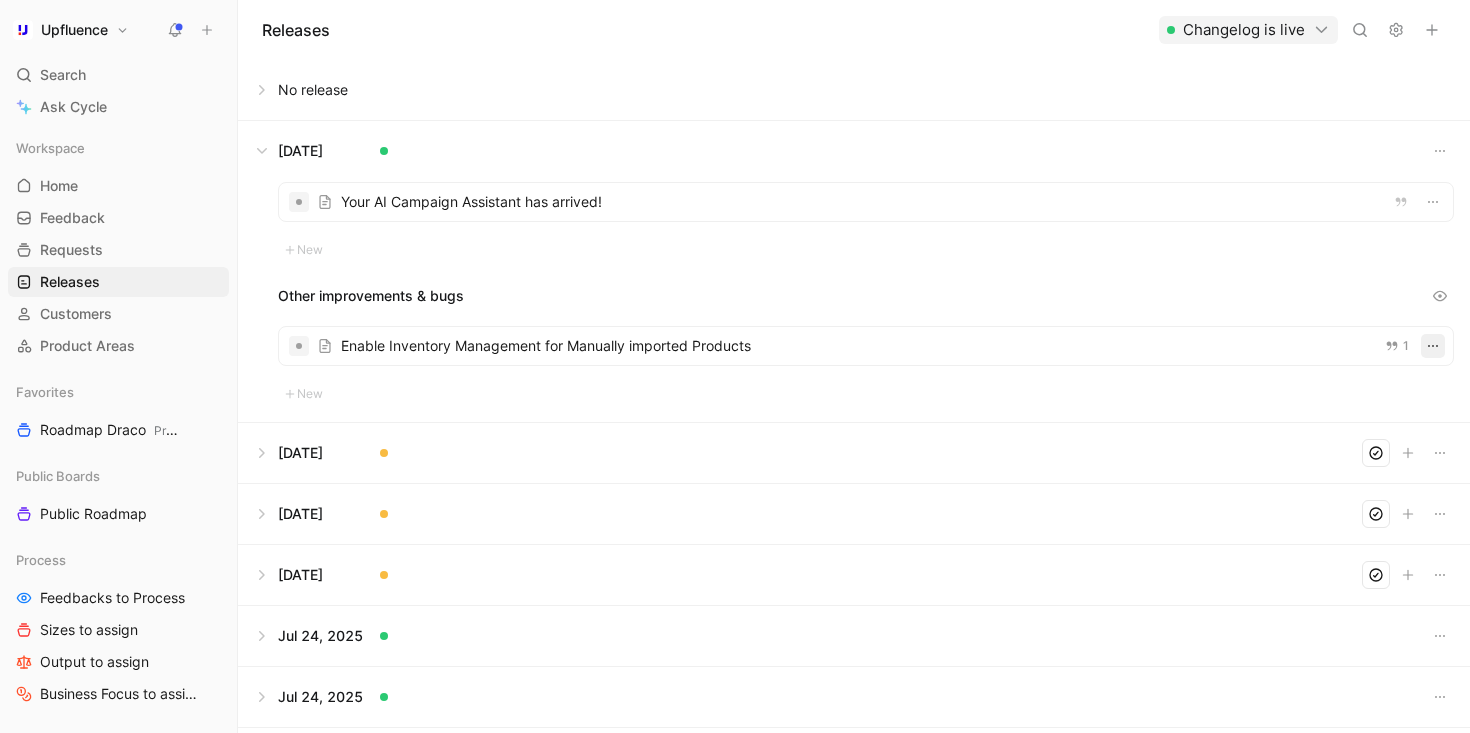 click 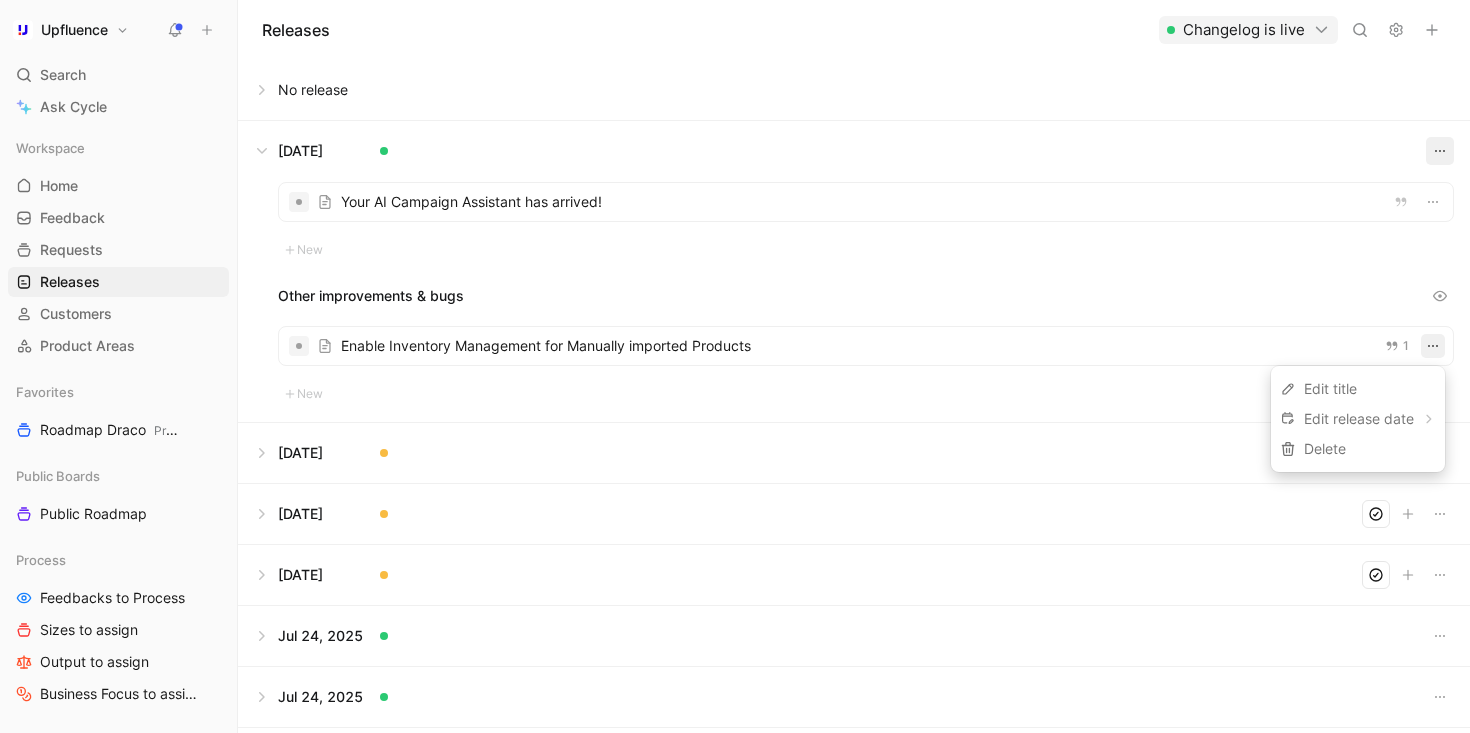 click 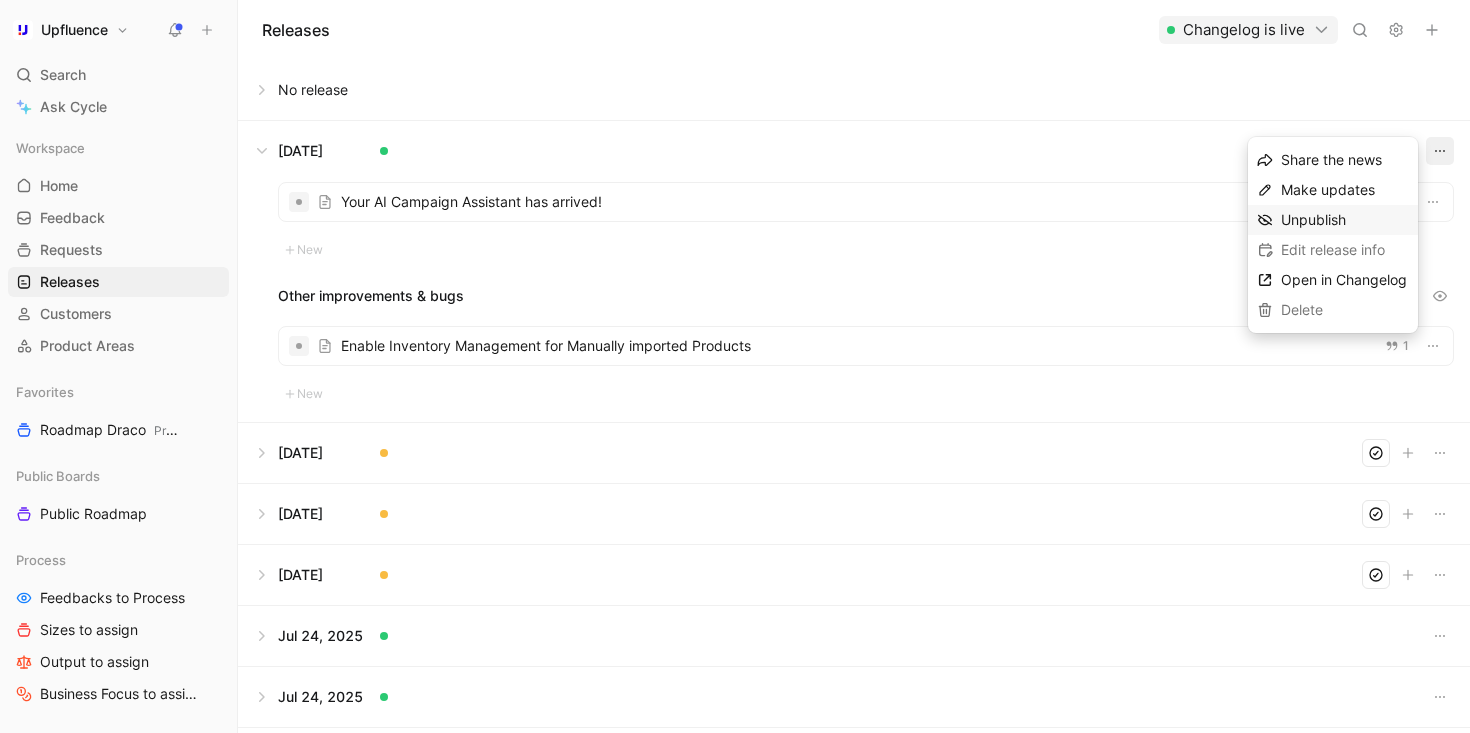 click on "Unpublish" at bounding box center (1345, 220) 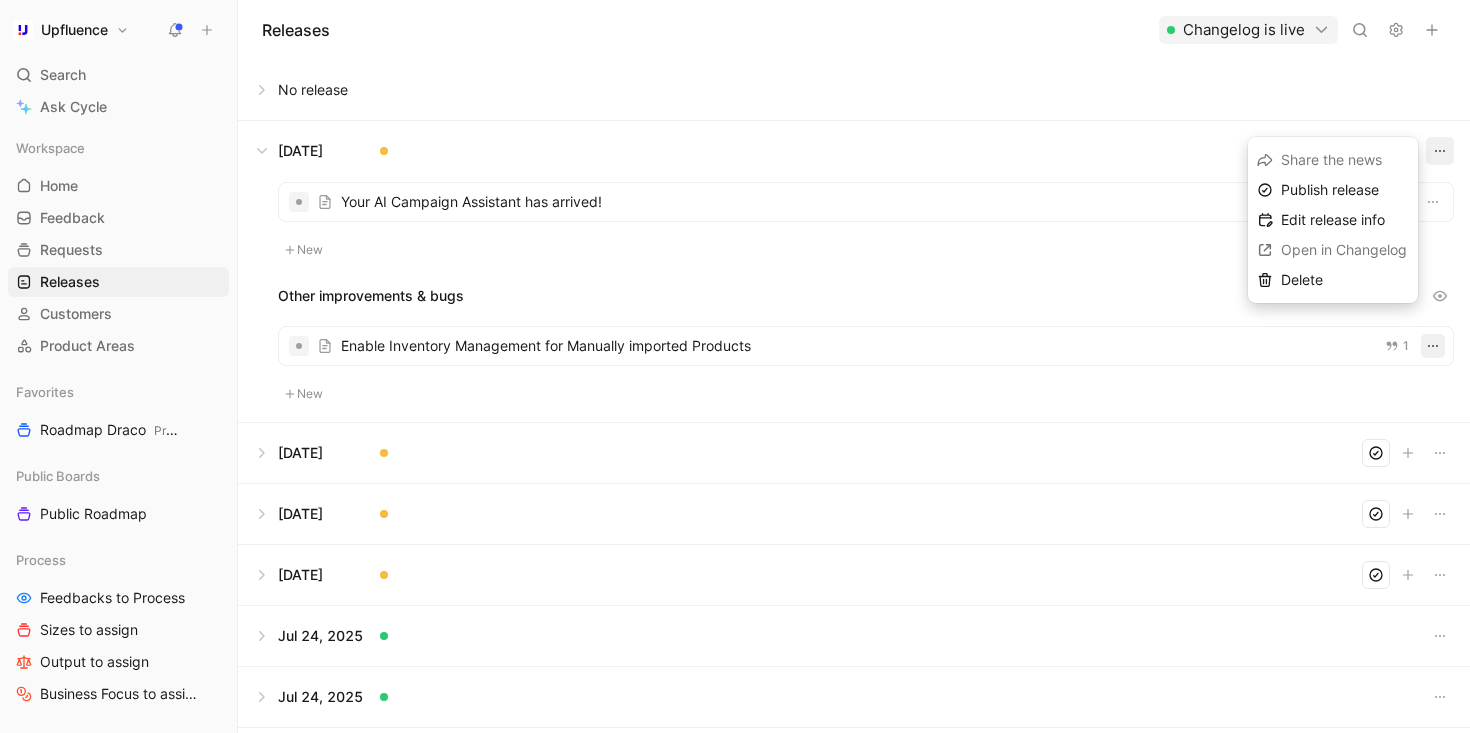 click 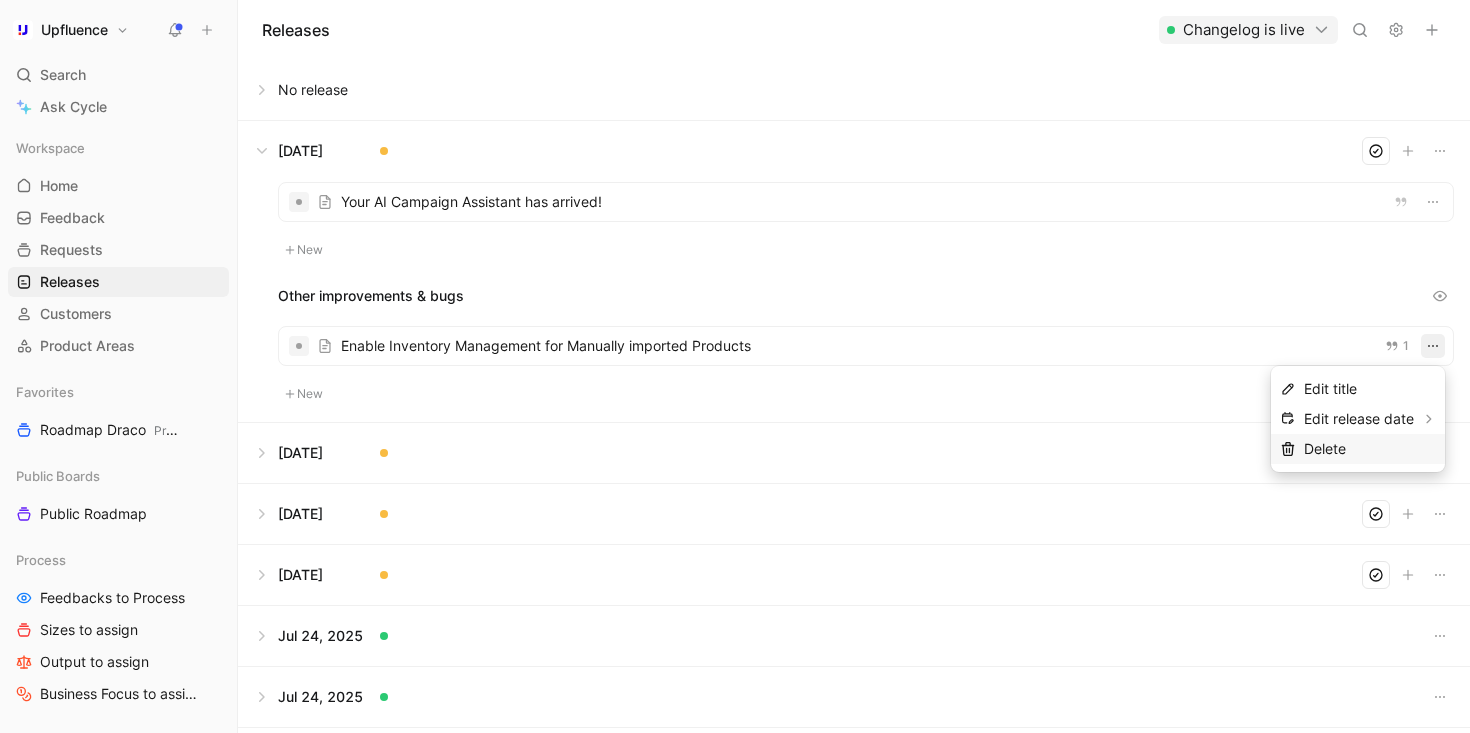 click on "Delete" at bounding box center [1370, 449] 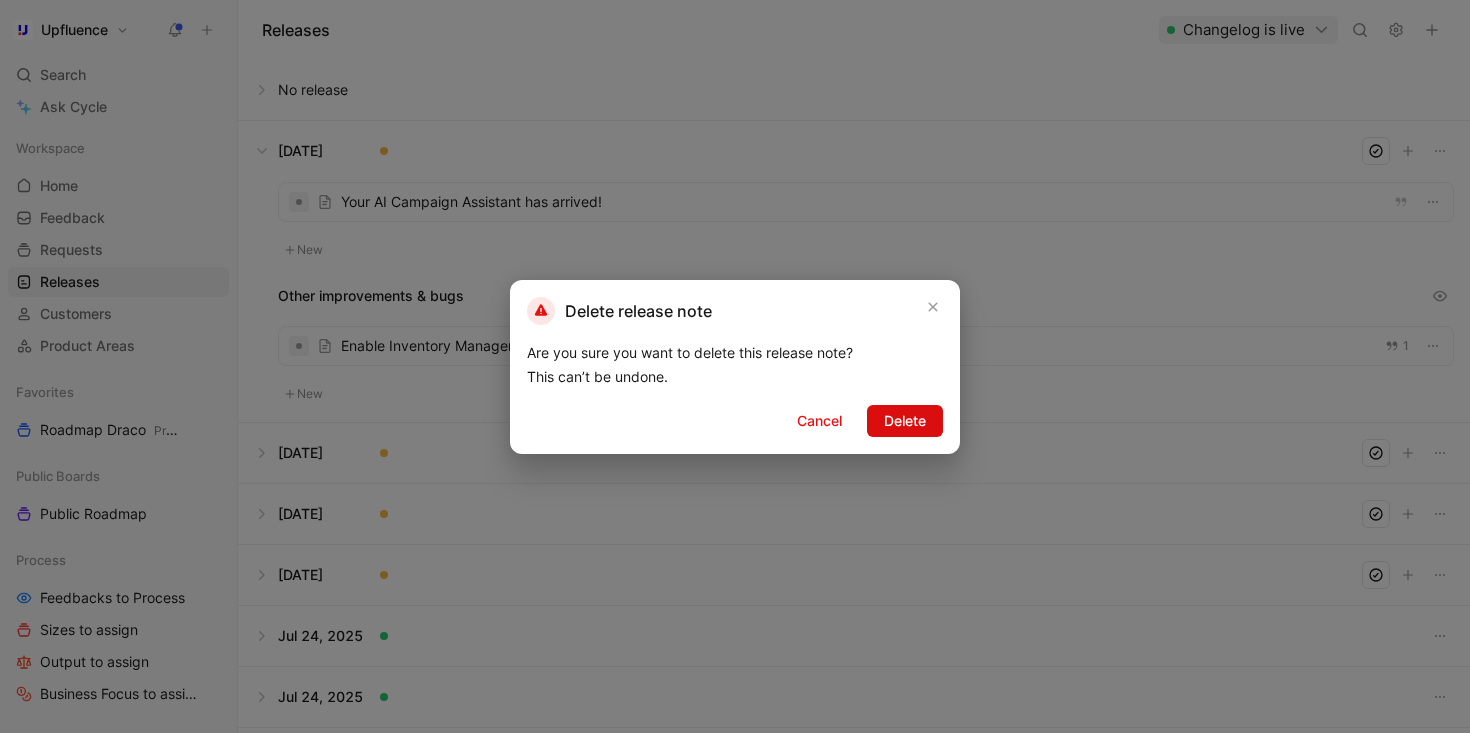 click on "Delete" at bounding box center [905, 421] 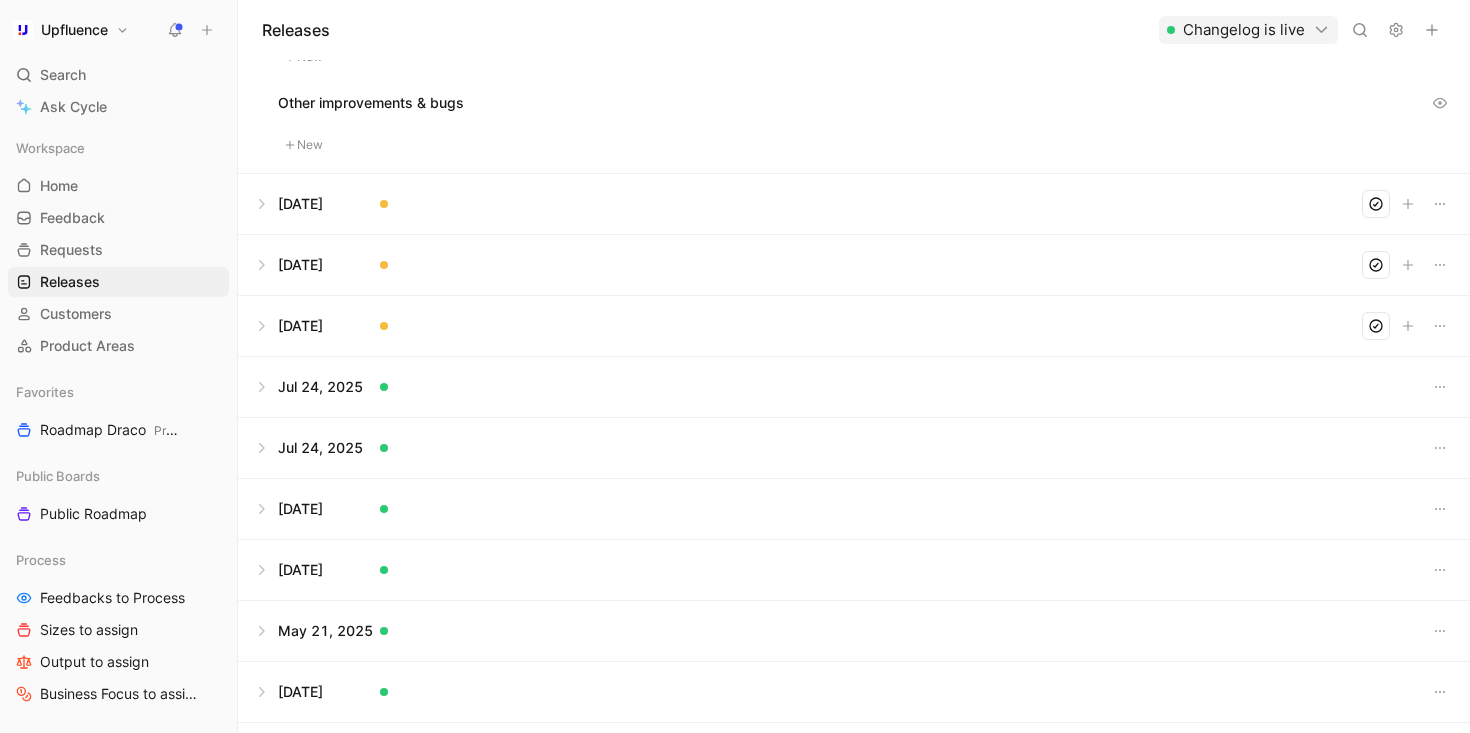 click at bounding box center [854, 448] 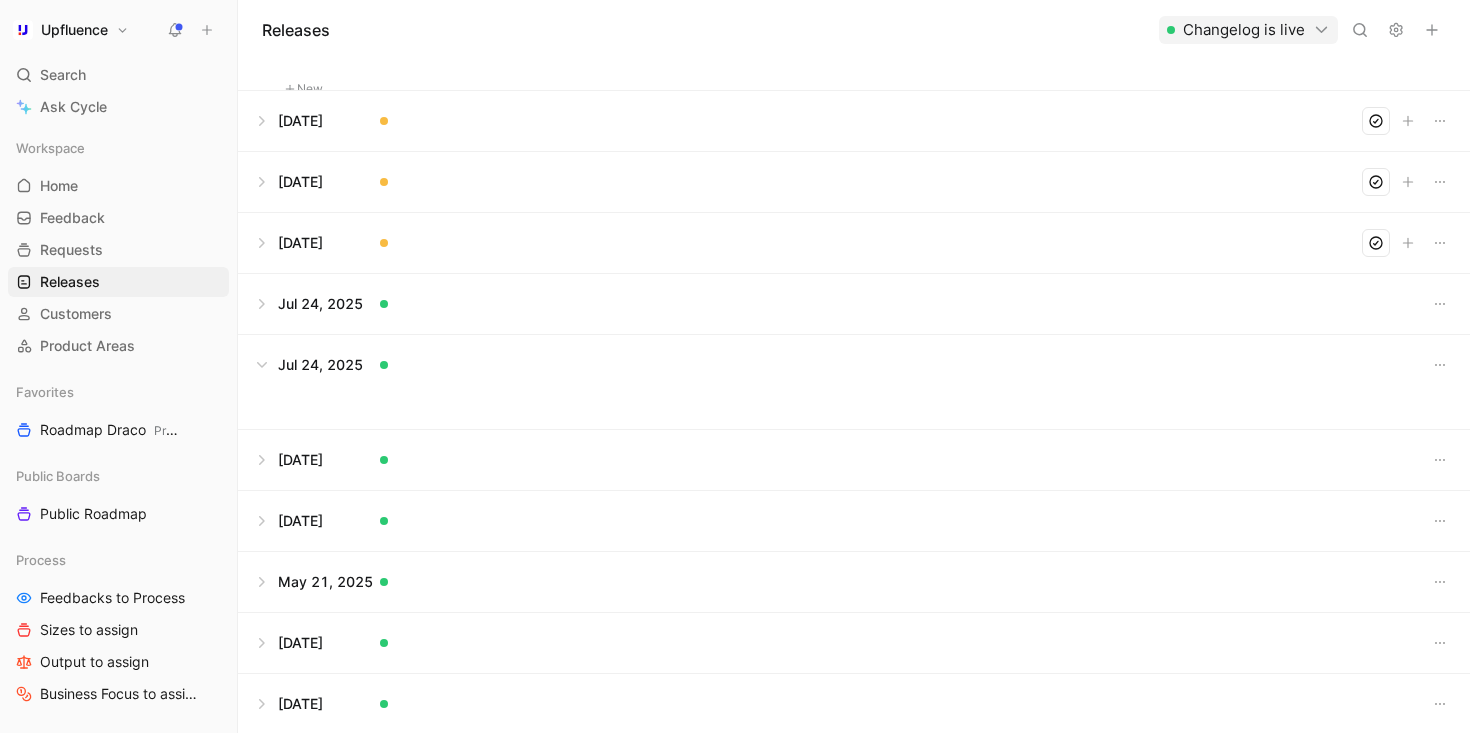 scroll, scrollTop: 193, scrollLeft: 0, axis: vertical 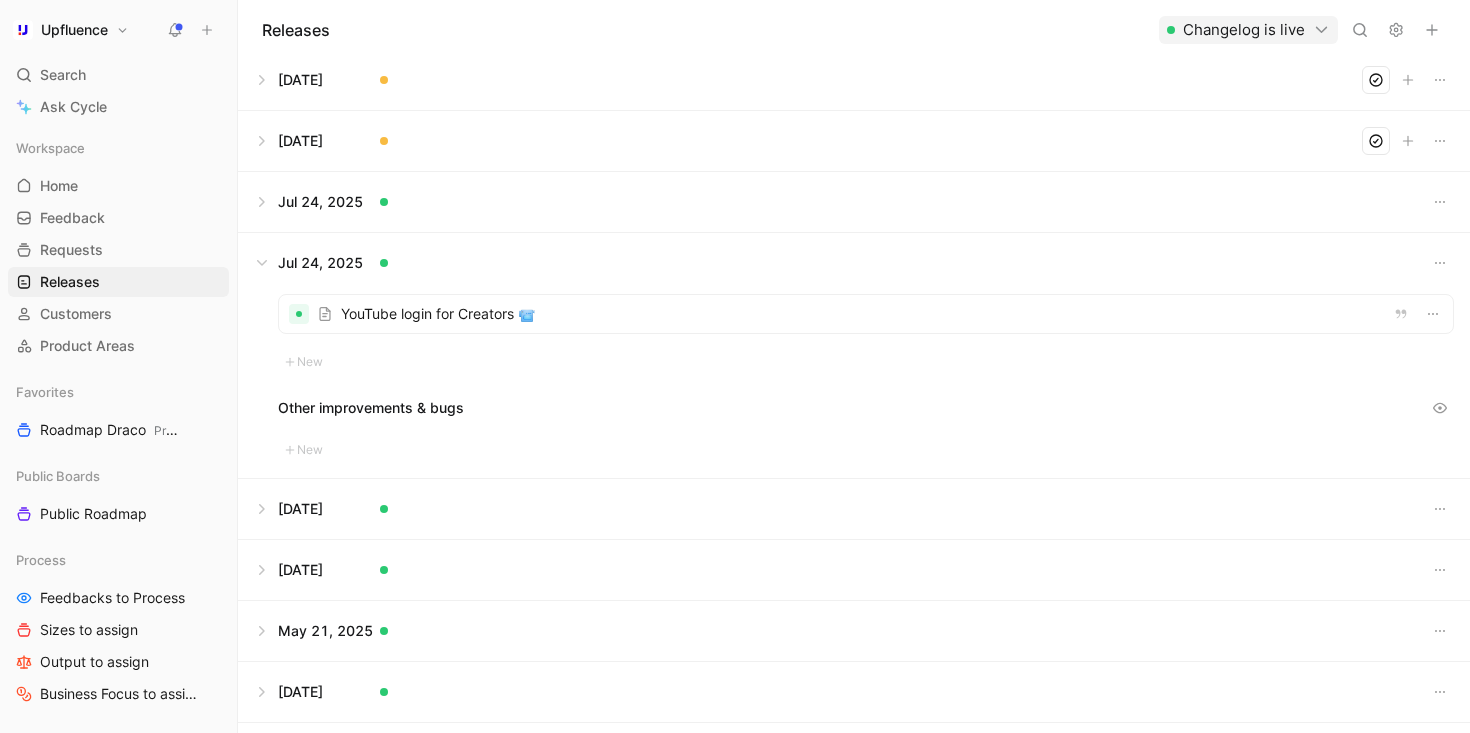 click at bounding box center (854, 509) 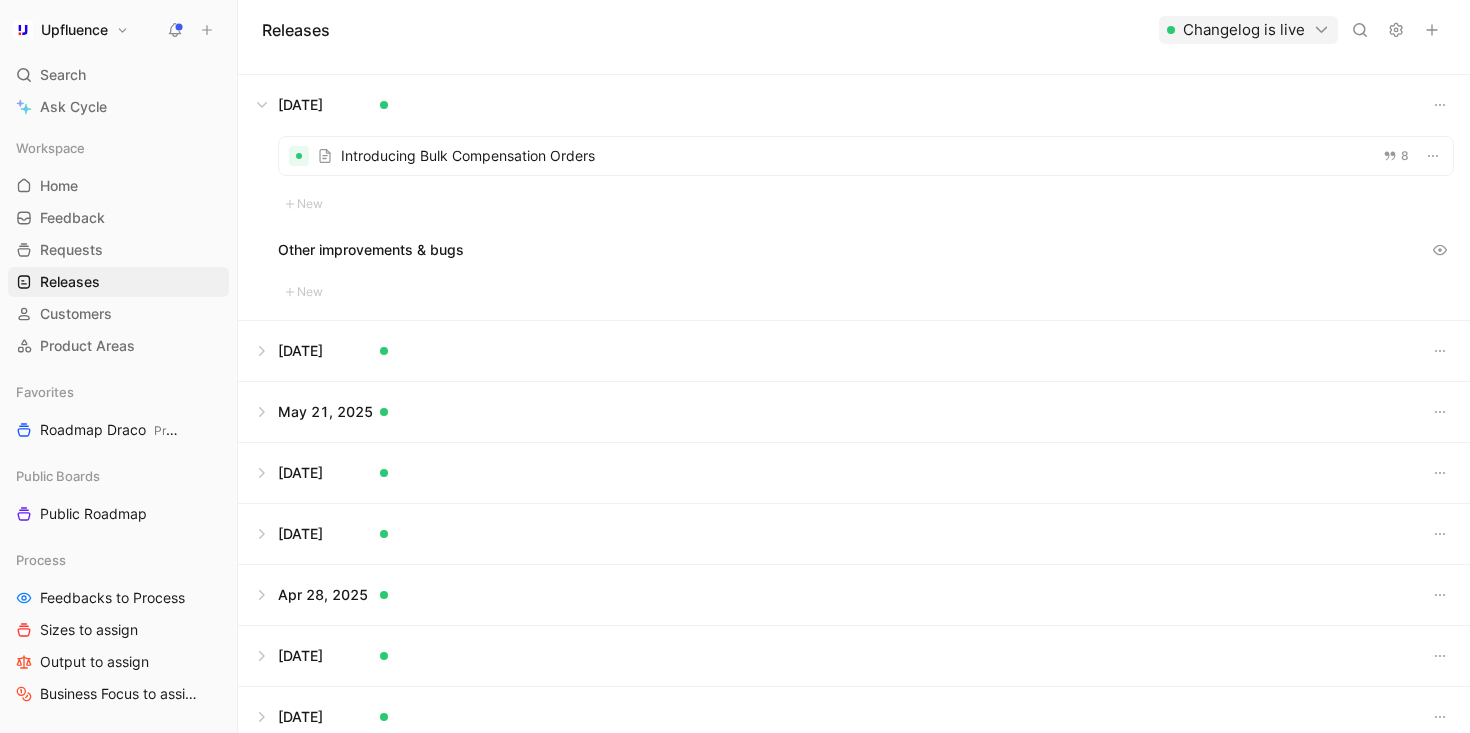 scroll, scrollTop: 414, scrollLeft: 0, axis: vertical 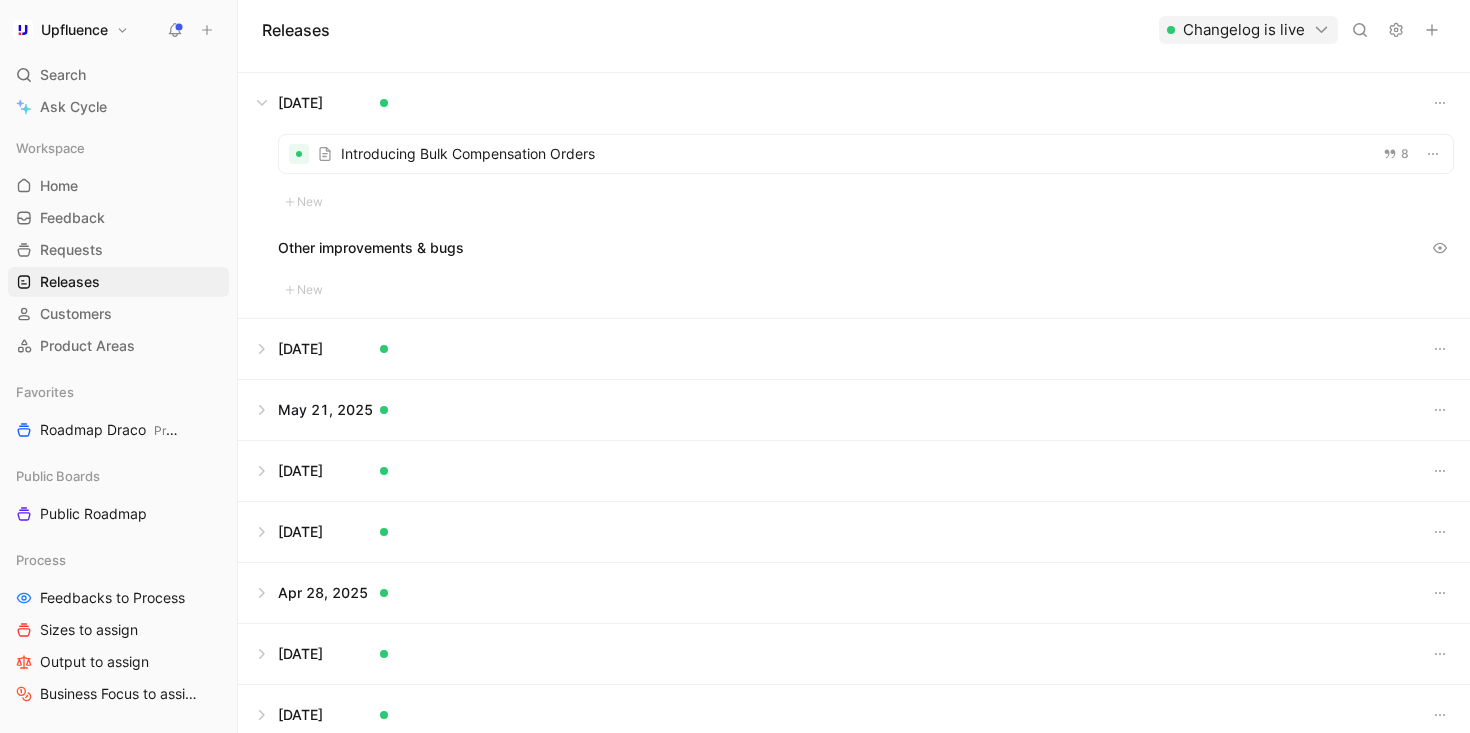 click at bounding box center [866, 154] 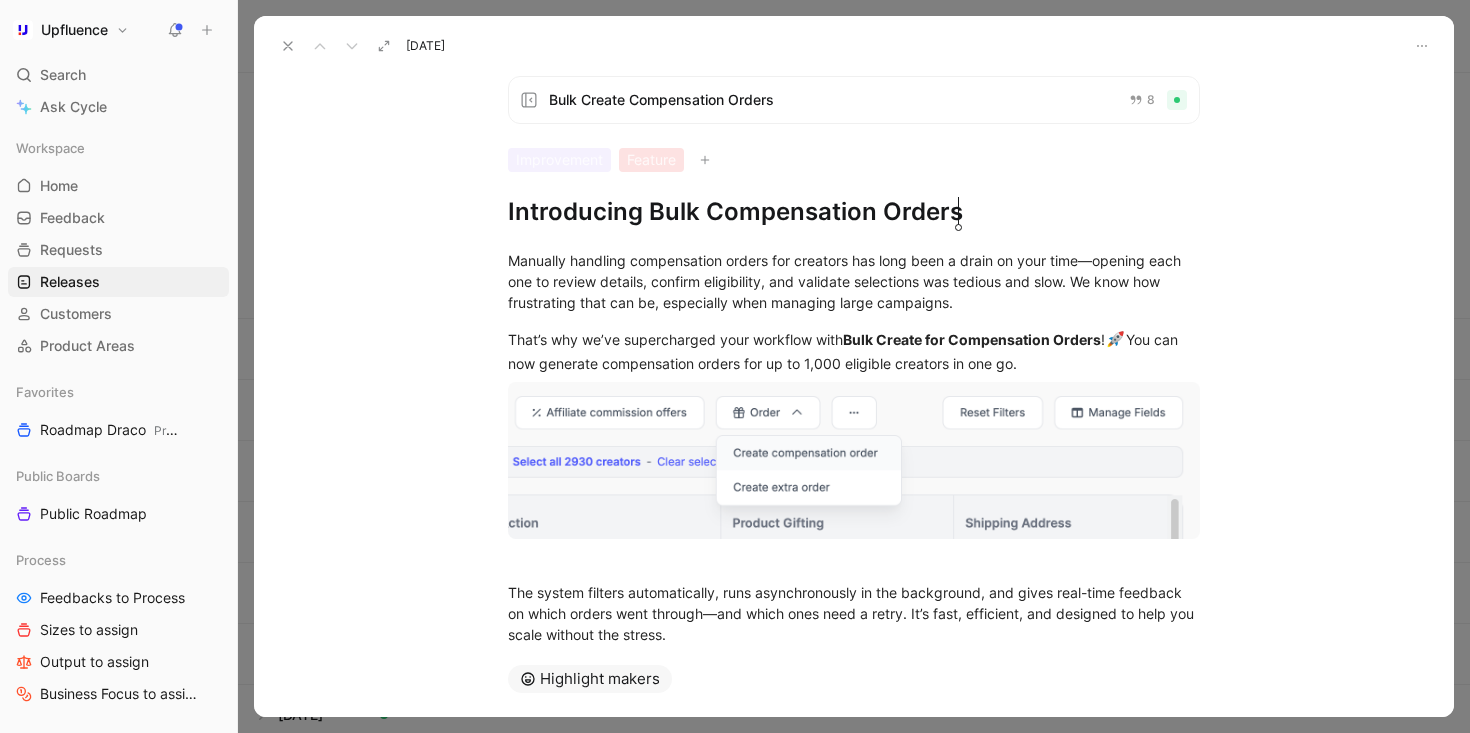 click at bounding box center [288, 46] 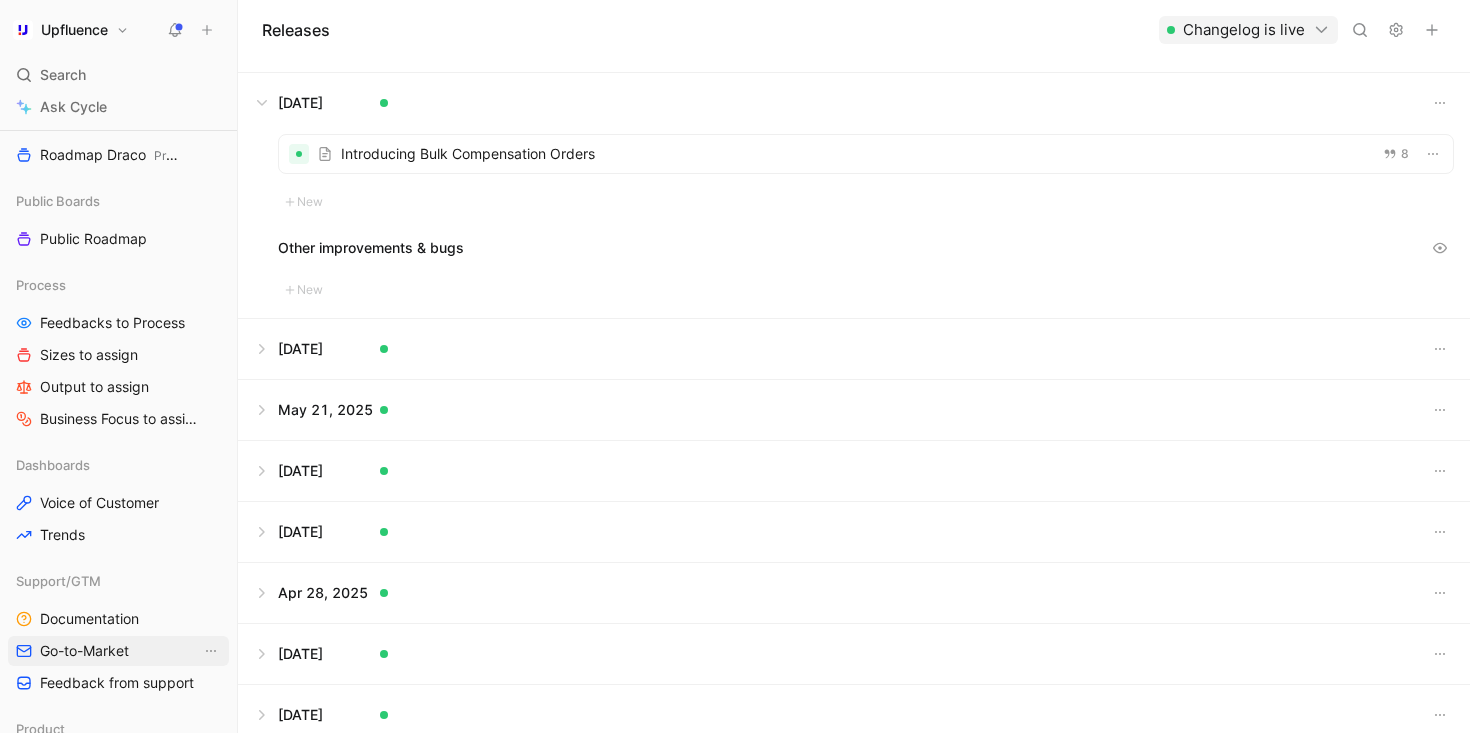 scroll, scrollTop: 421, scrollLeft: 0, axis: vertical 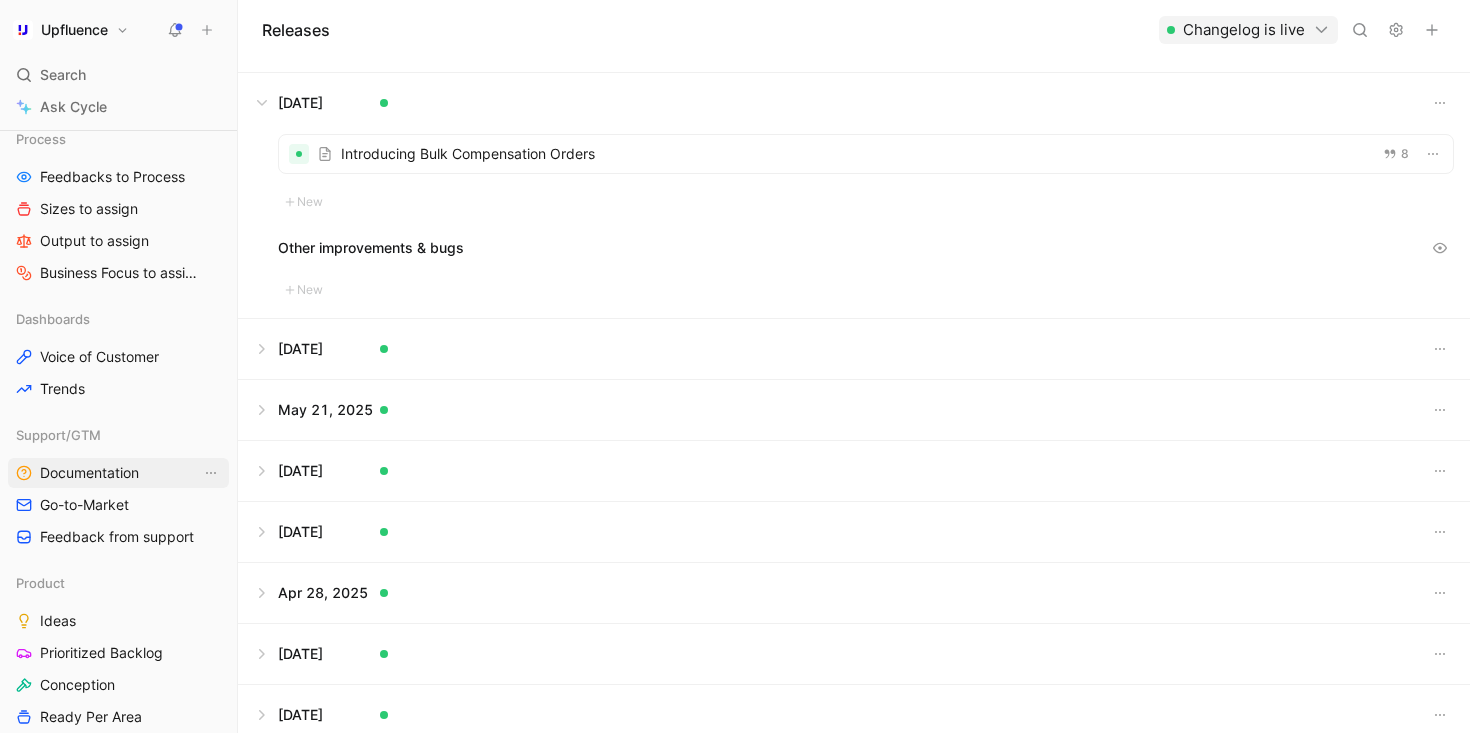 click on "Documentation" at bounding box center (89, 473) 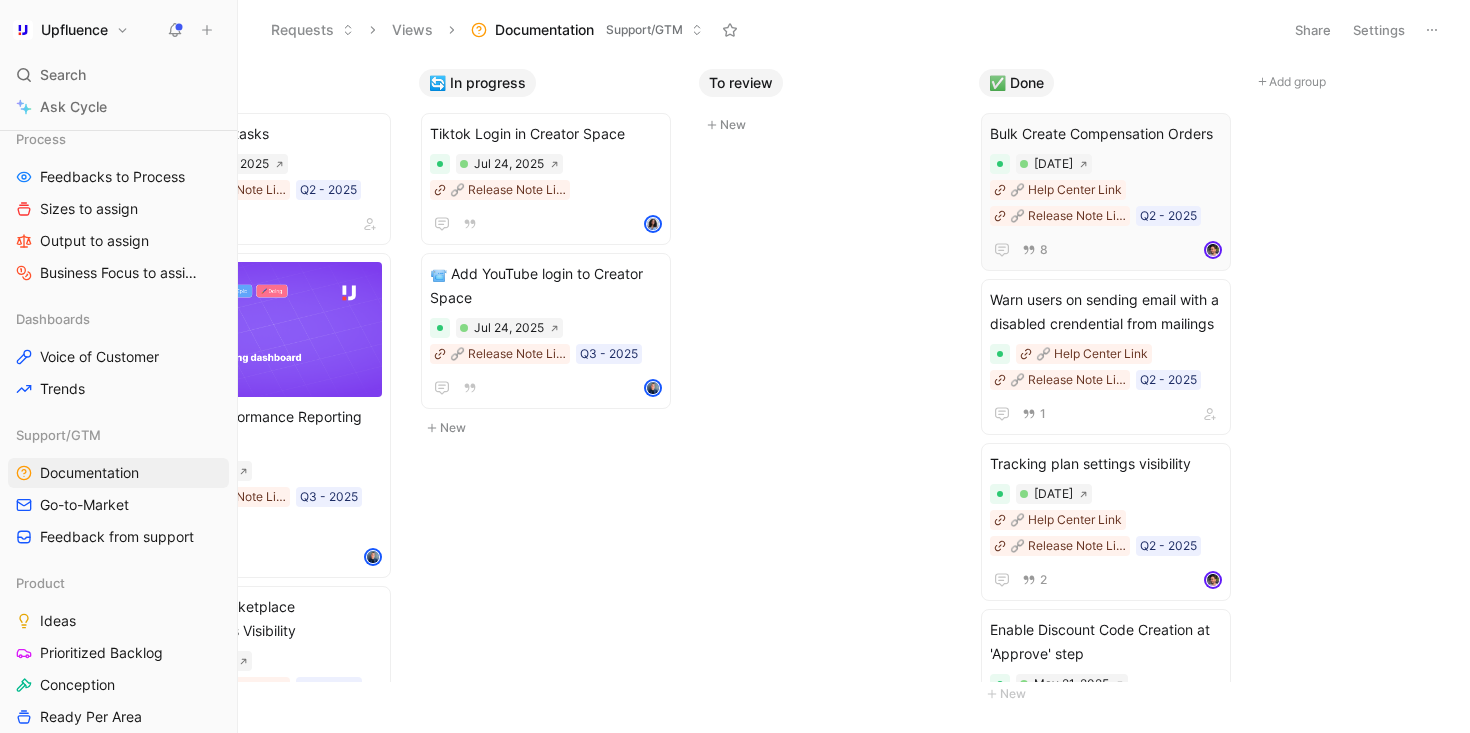 scroll, scrollTop: 0, scrollLeft: 133, axis: horizontal 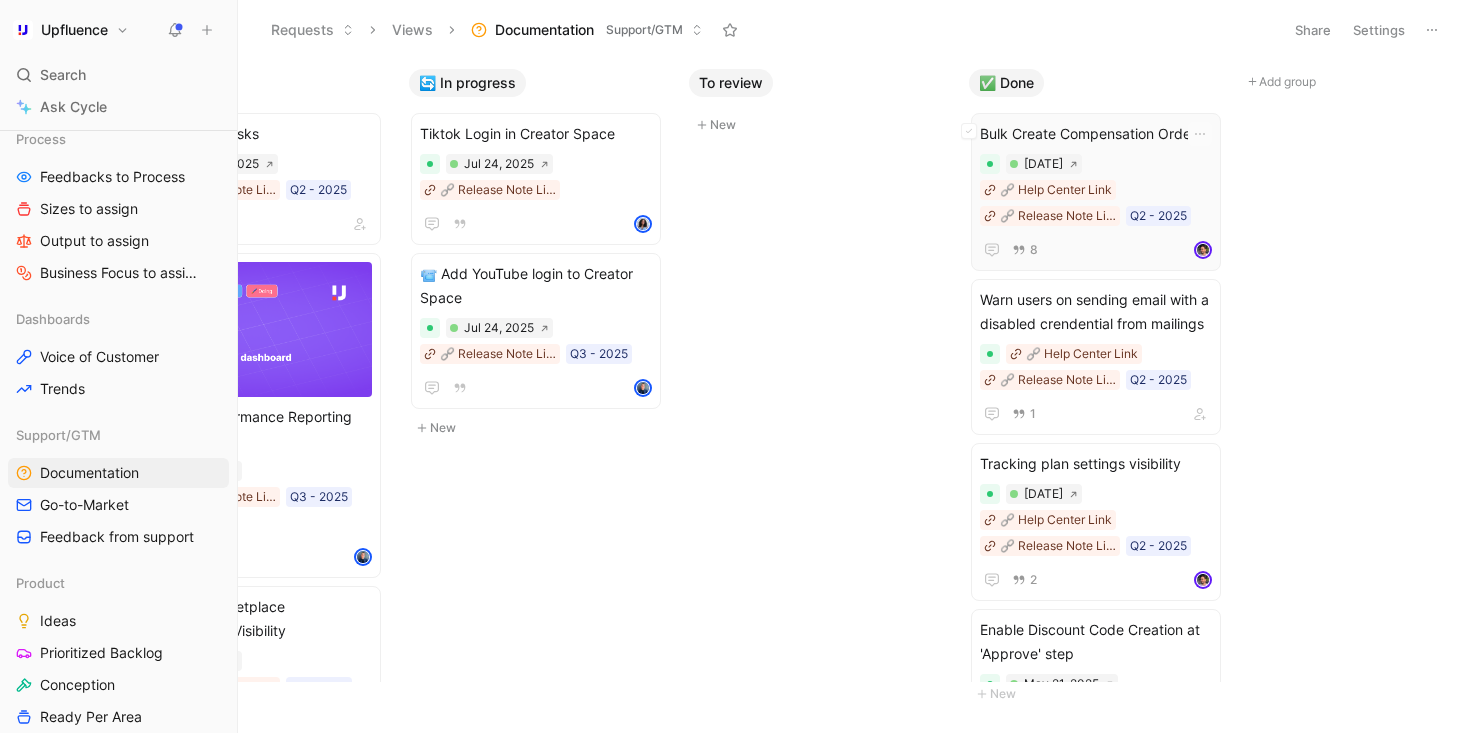 click on "[DATE] 🔗 Help Center Link 🔗 Release Note Link Q2 - 2025" at bounding box center (1096, 190) 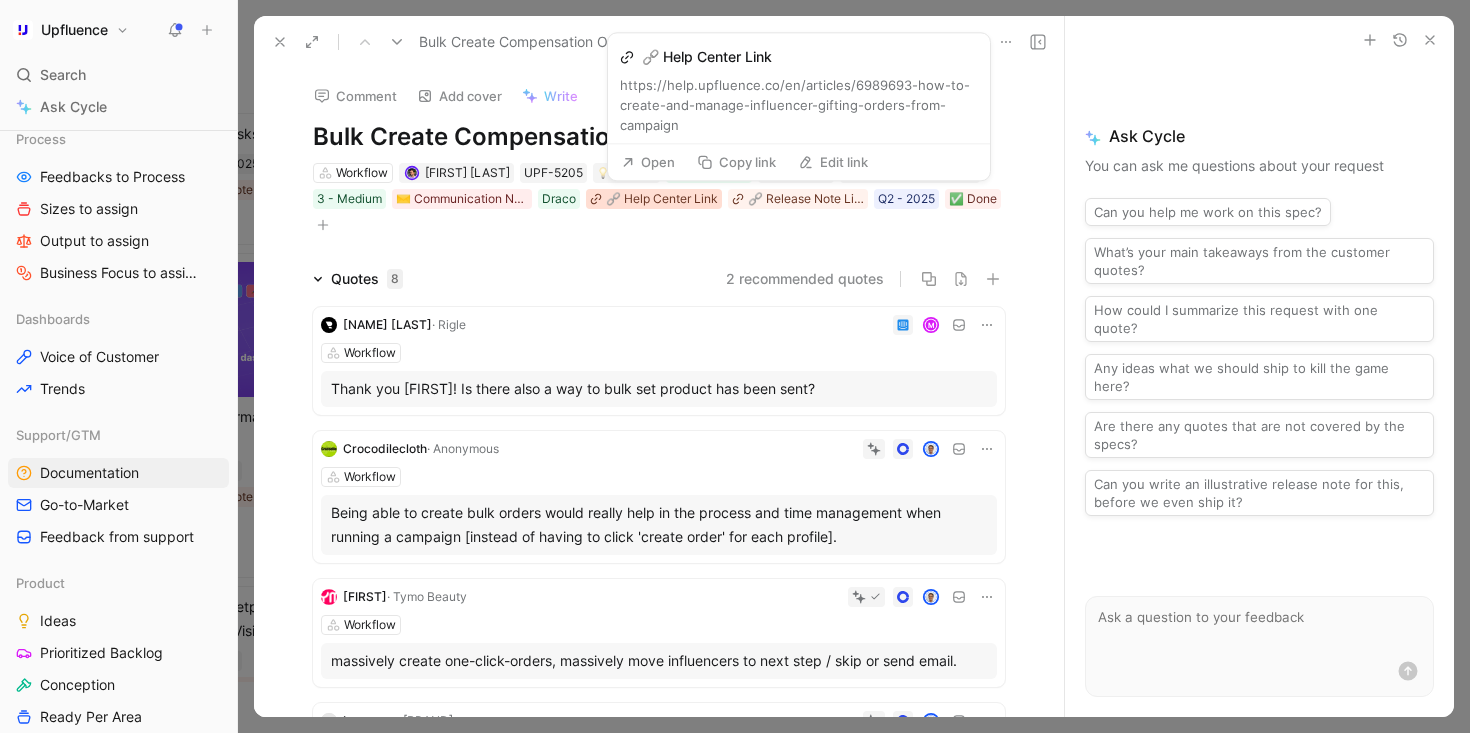 click on "🔗 Help Center Link" at bounding box center [654, 199] 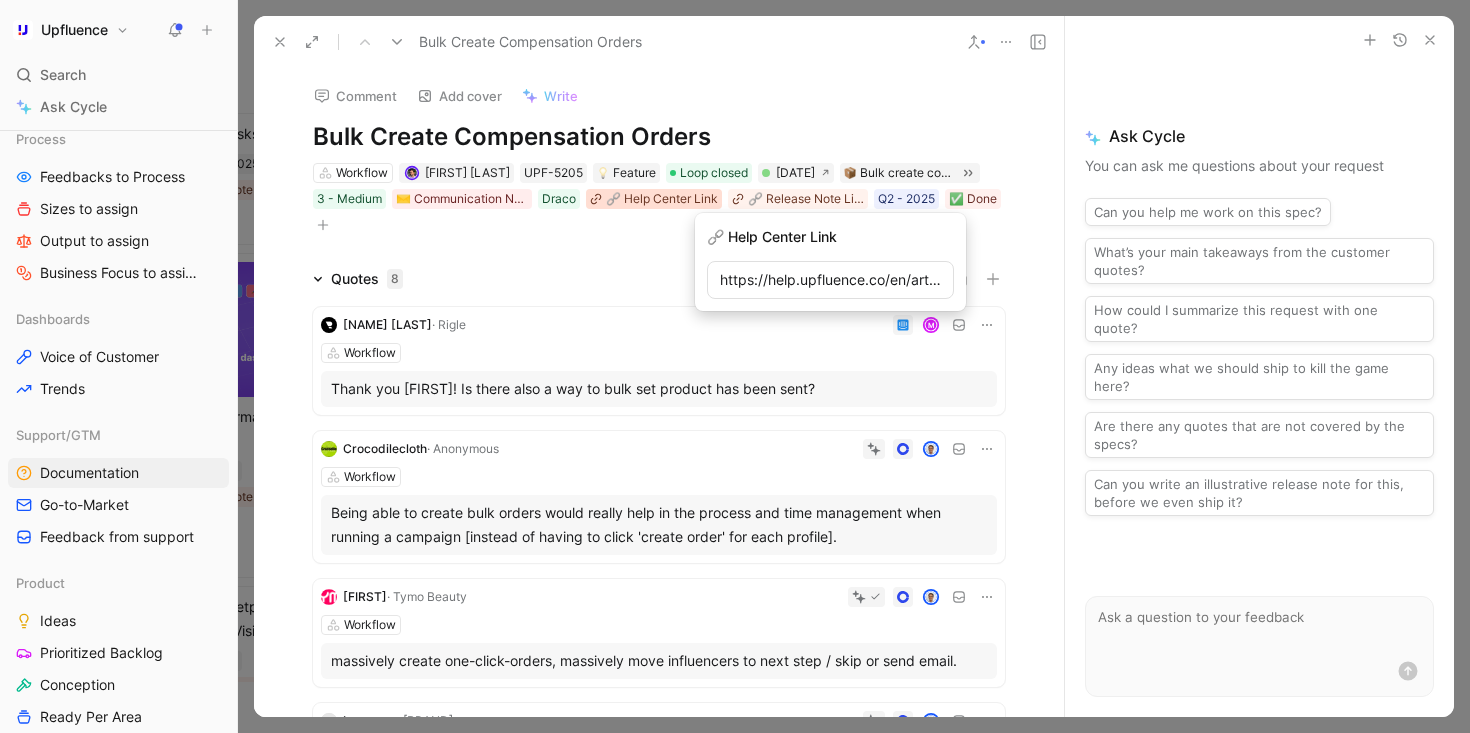 scroll, scrollTop: 0, scrollLeft: 619, axis: horizontal 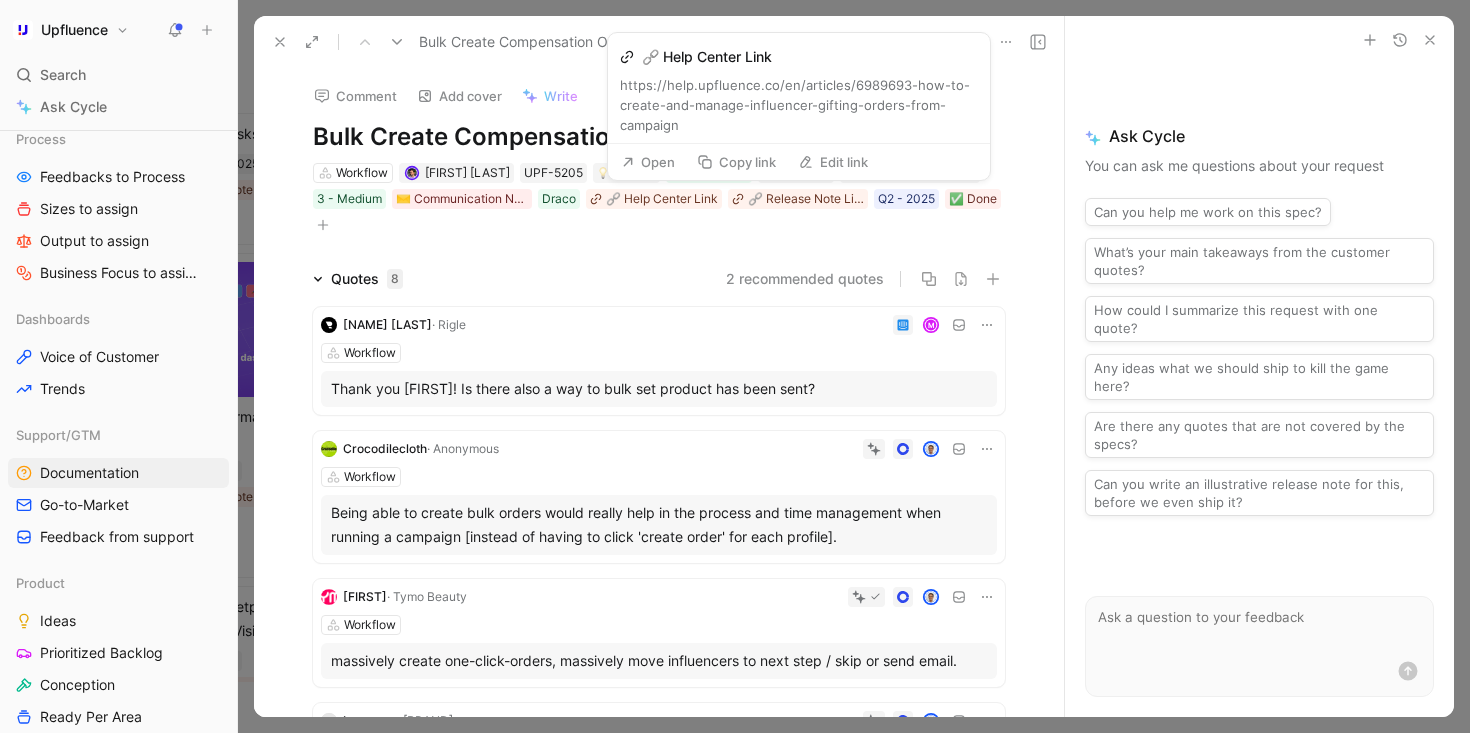 click on "Open" at bounding box center (648, 162) 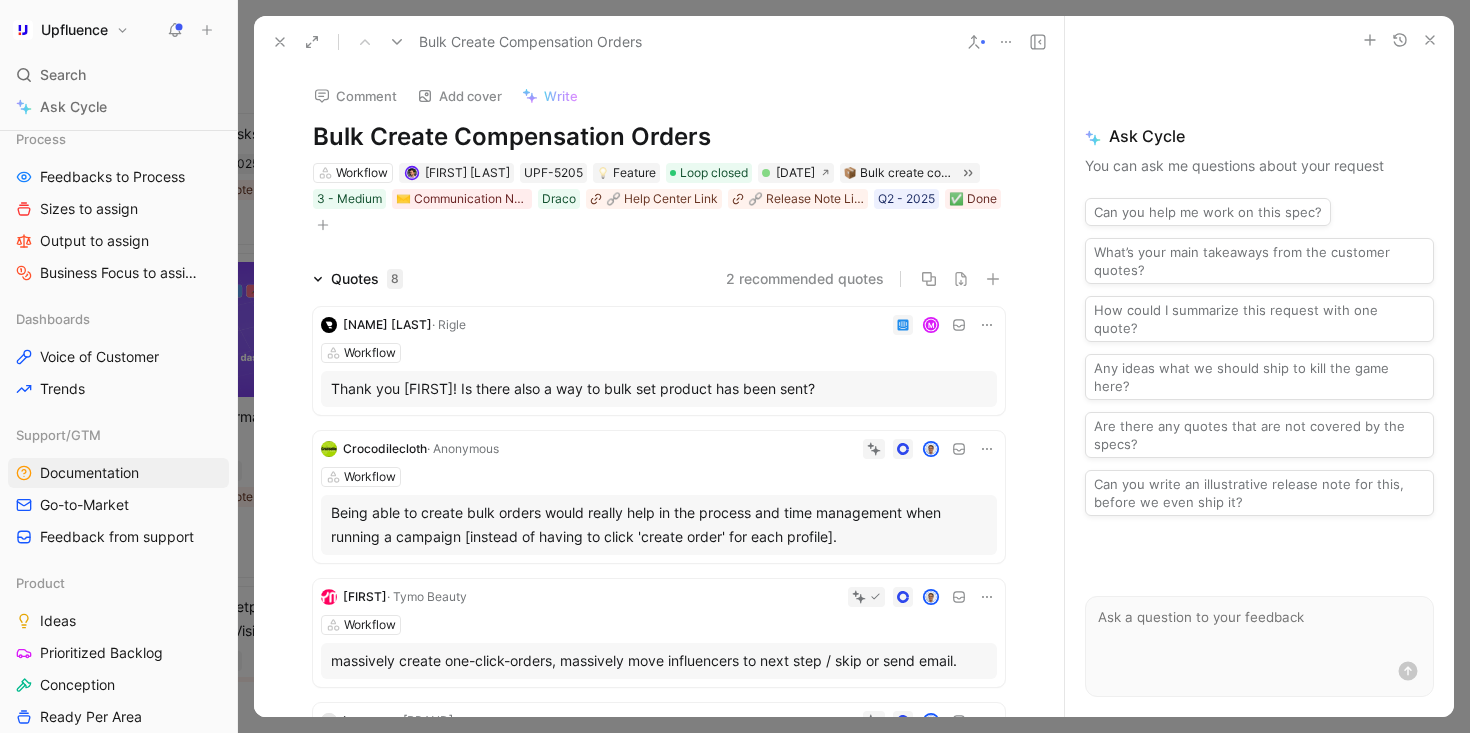 click 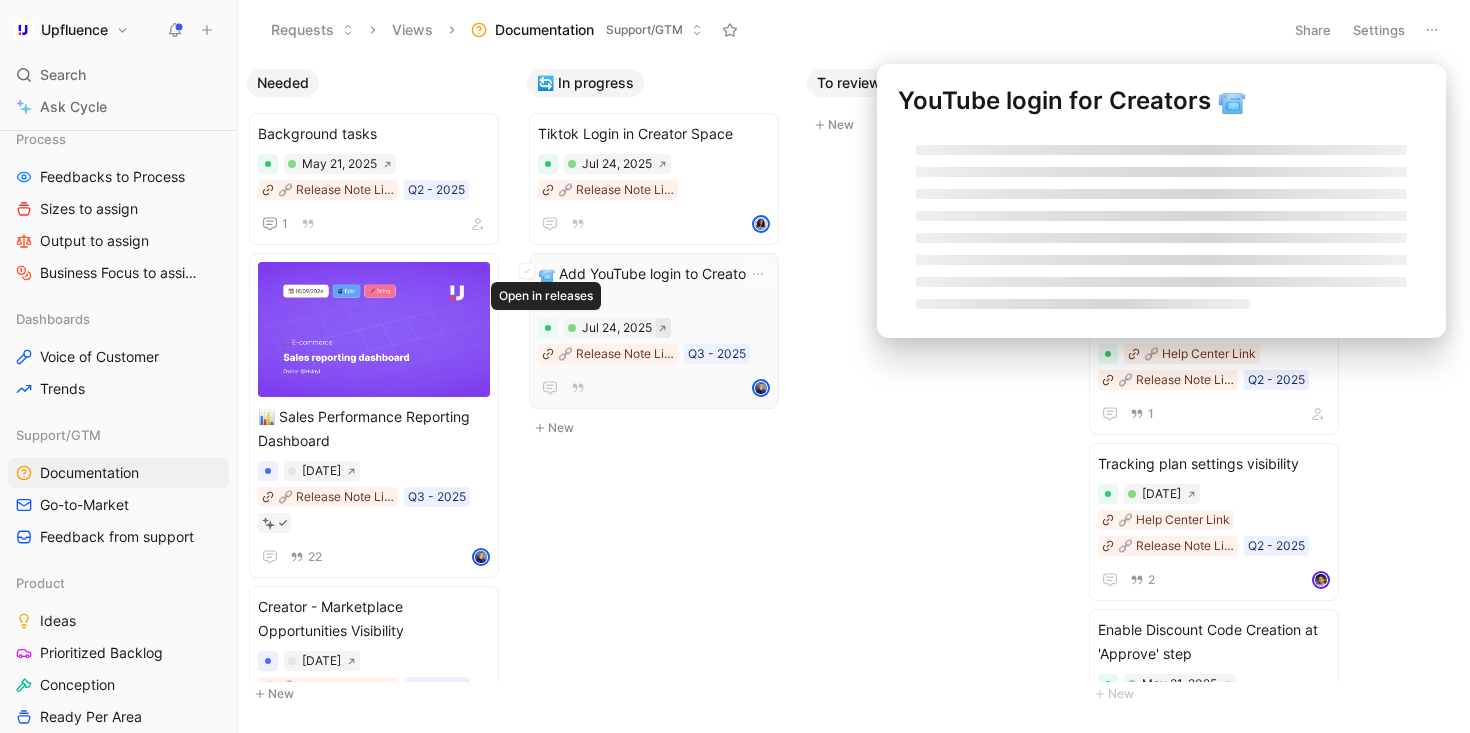 scroll, scrollTop: 0, scrollLeft: 0, axis: both 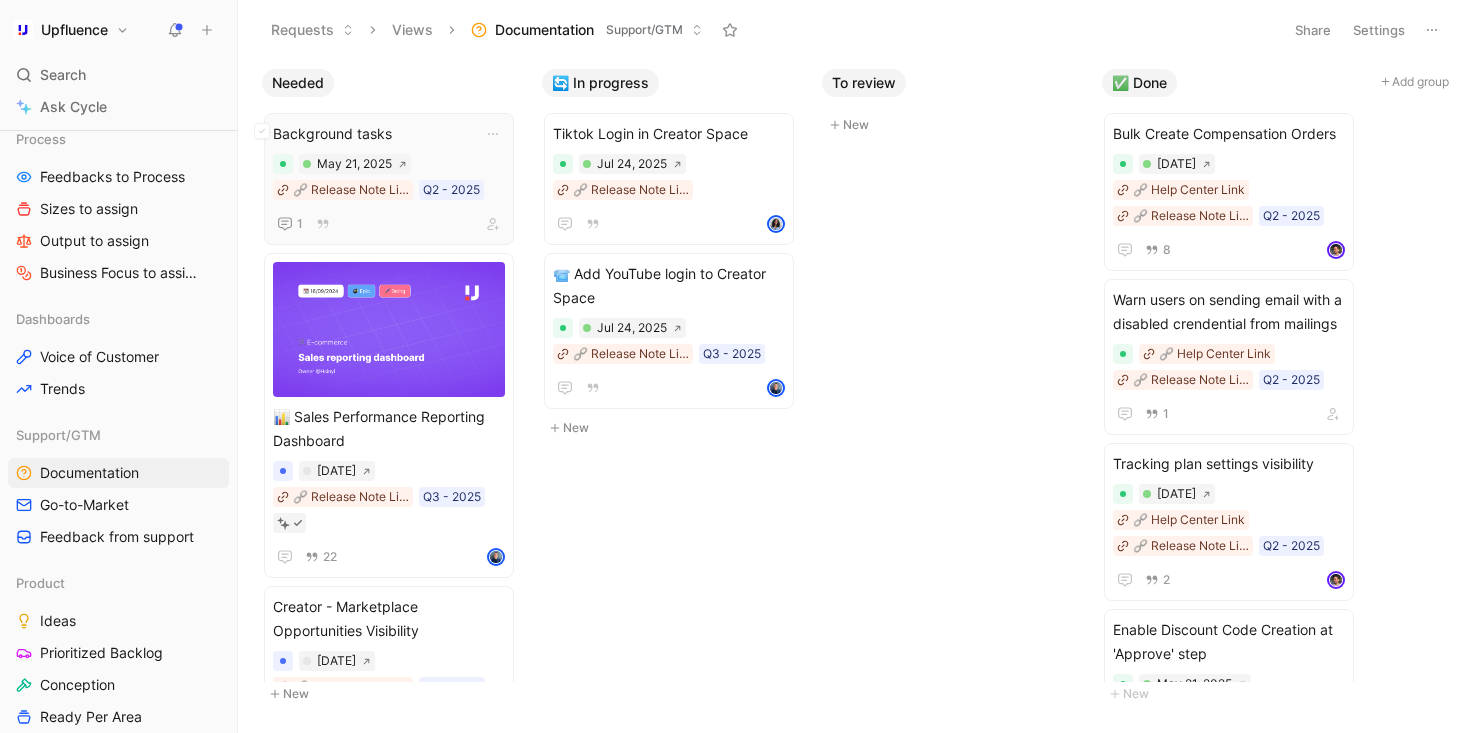 click on "1" at bounding box center [389, 224] 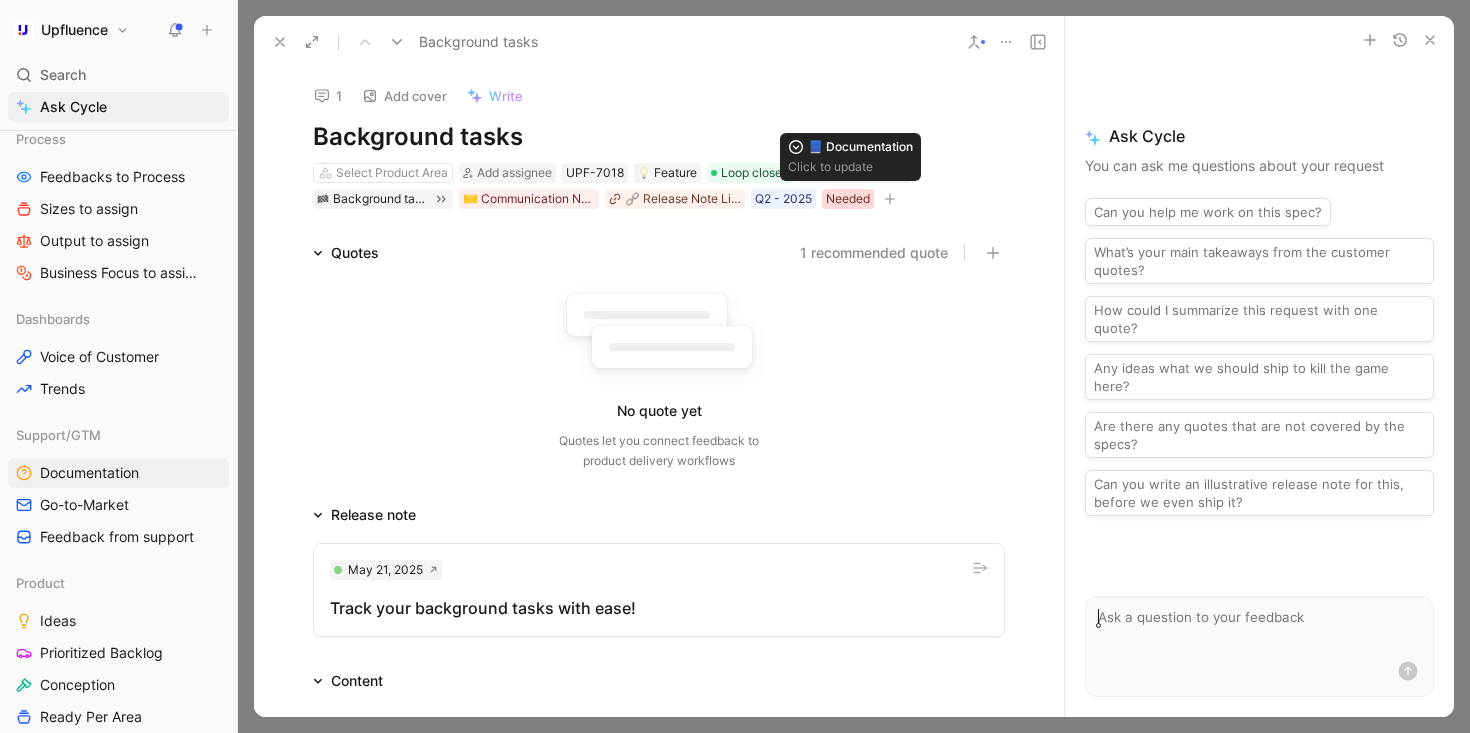 click on "Needed" at bounding box center (848, 199) 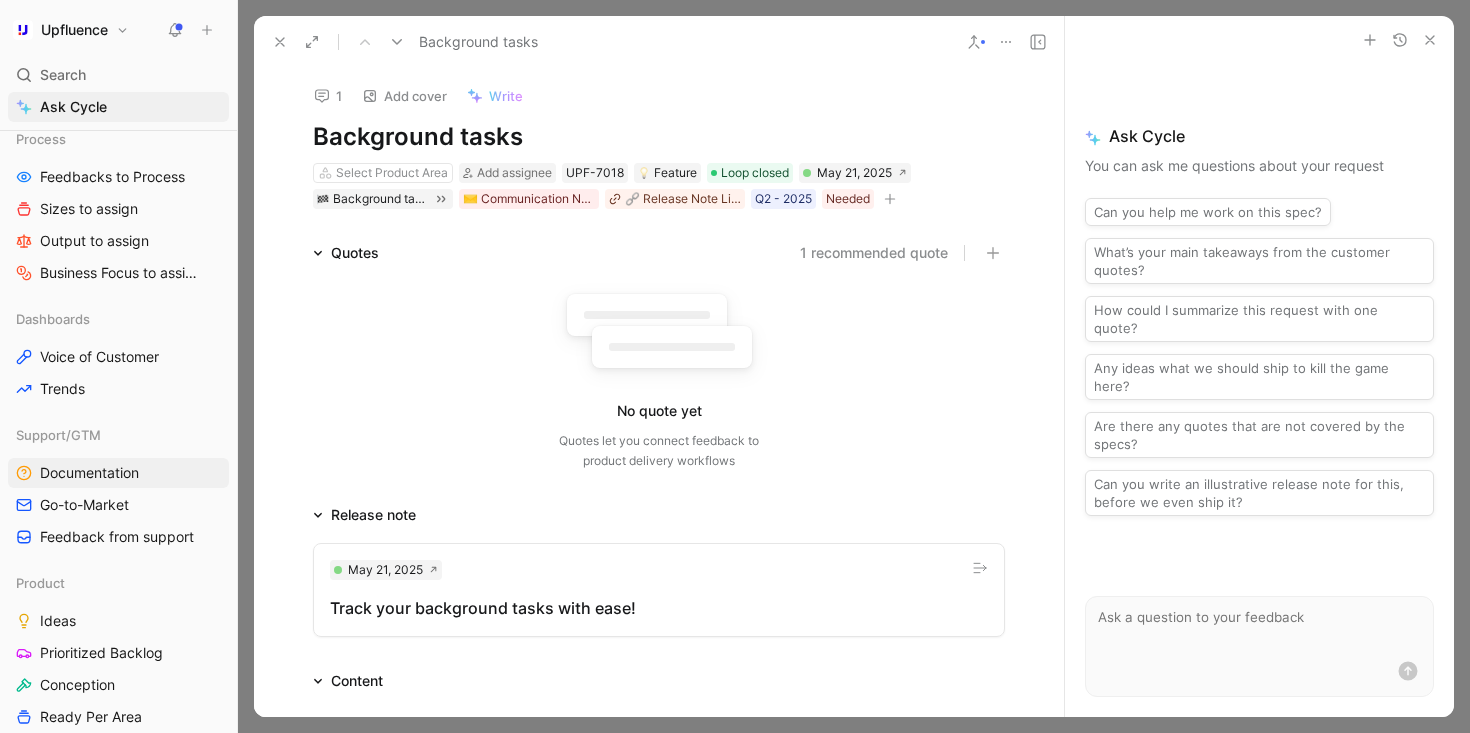 click 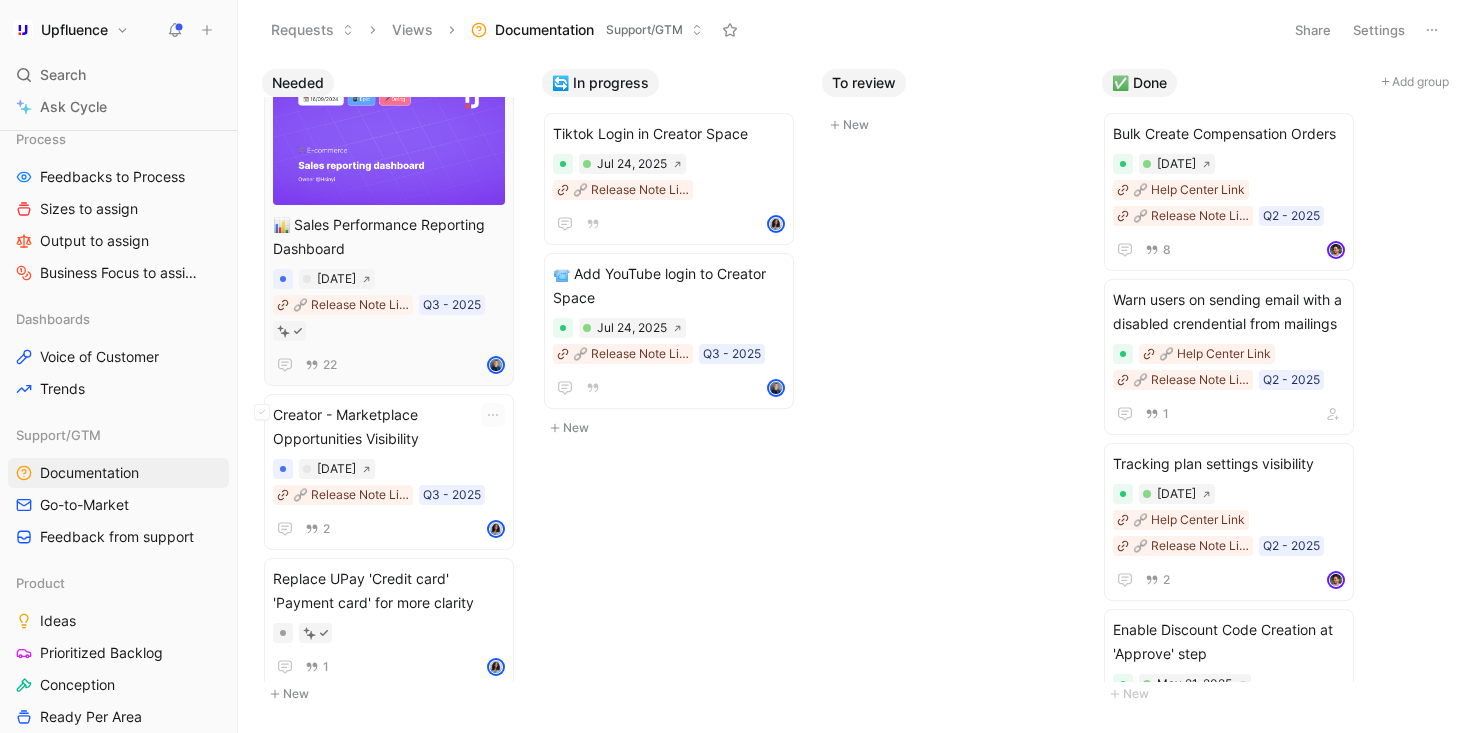 scroll, scrollTop: 205, scrollLeft: 0, axis: vertical 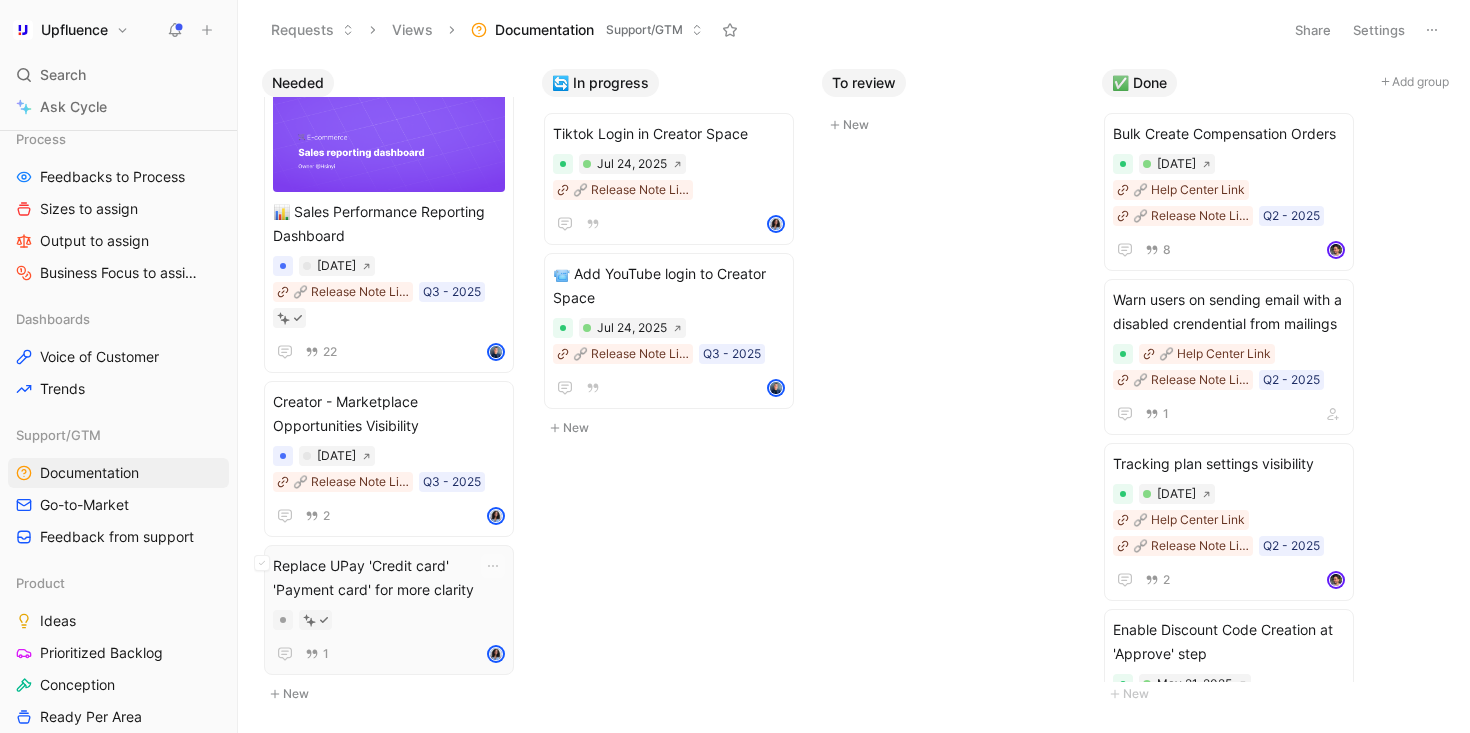 click on "Replace UPay 'Credit card' 'Payment card' for more clarity" at bounding box center [389, 578] 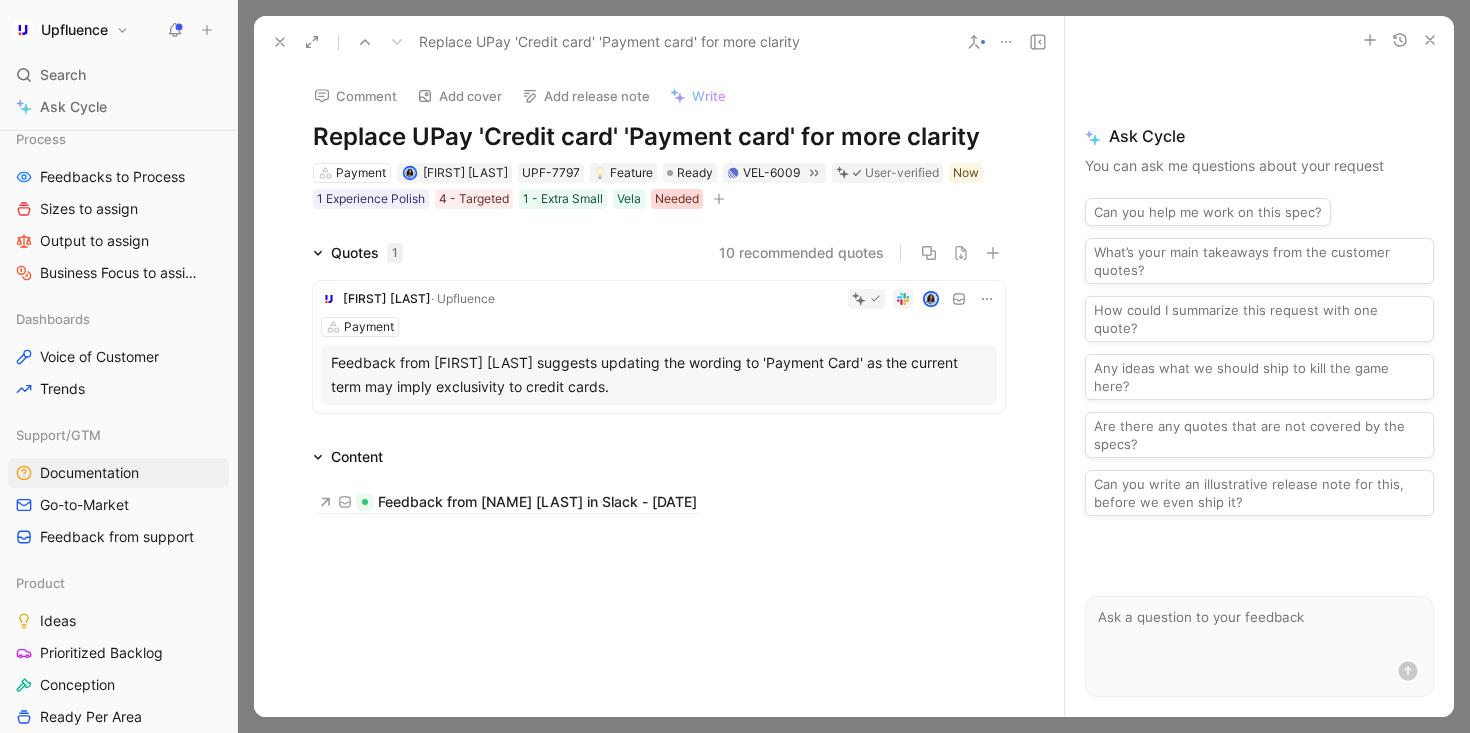 click on "Needed" at bounding box center [677, 199] 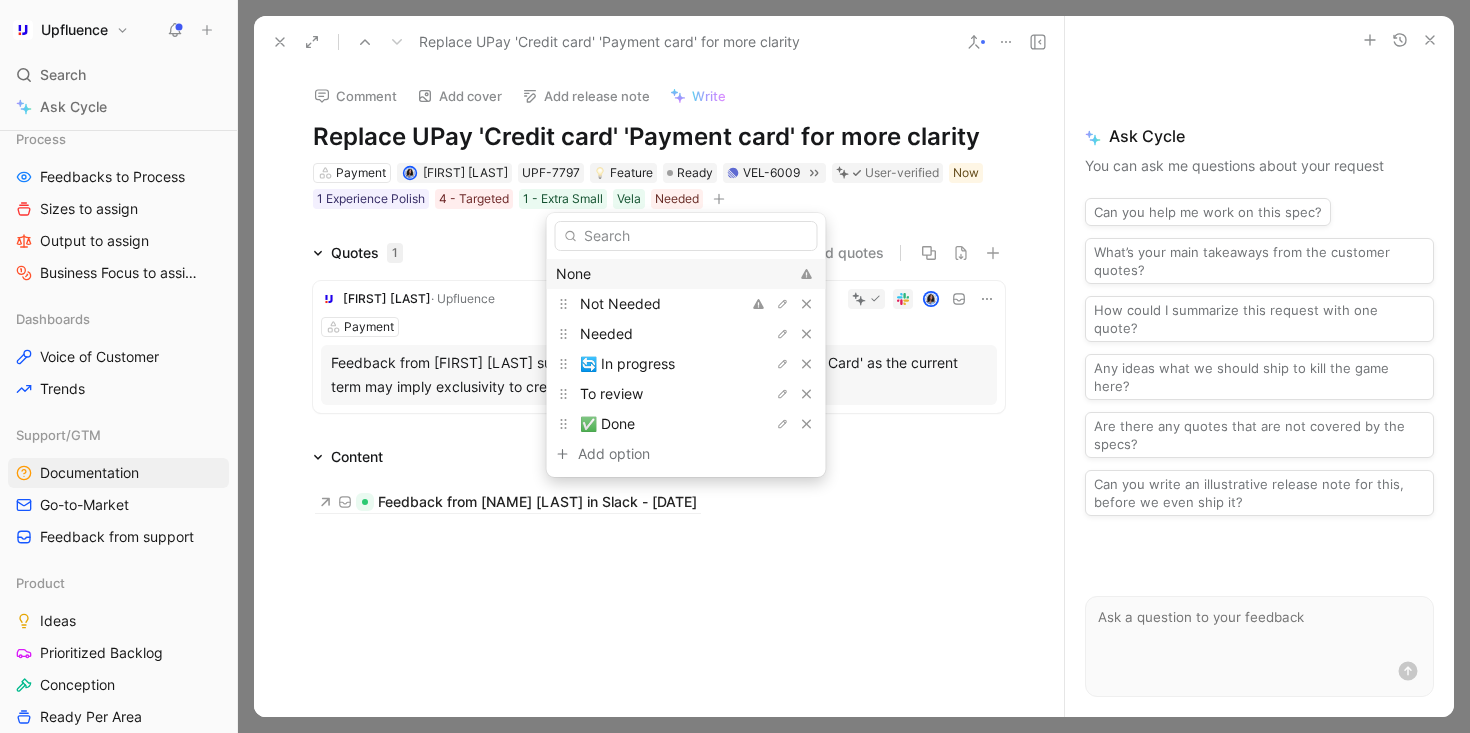 click on "None" at bounding box center [672, 274] 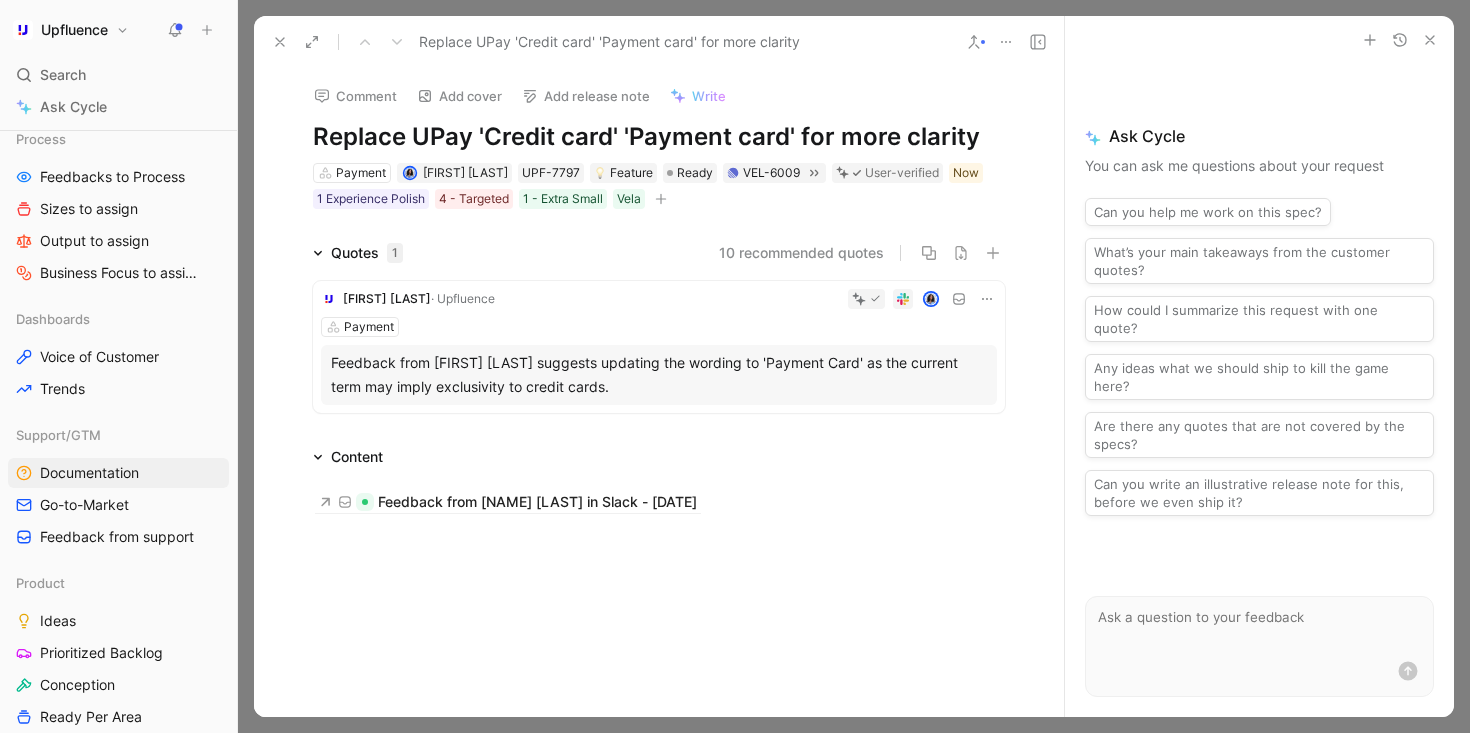 scroll, scrollTop: 67, scrollLeft: 0, axis: vertical 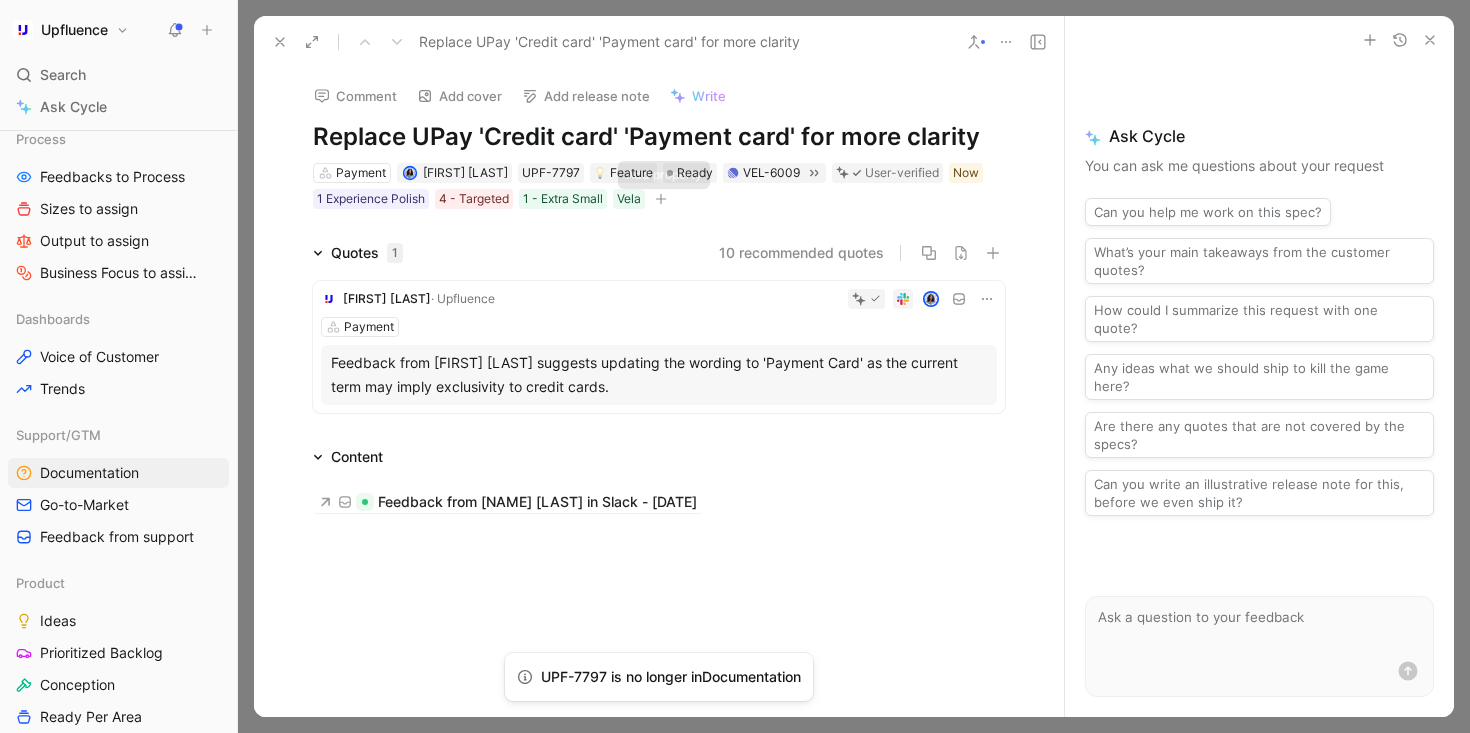 click at bounding box center (661, 199) 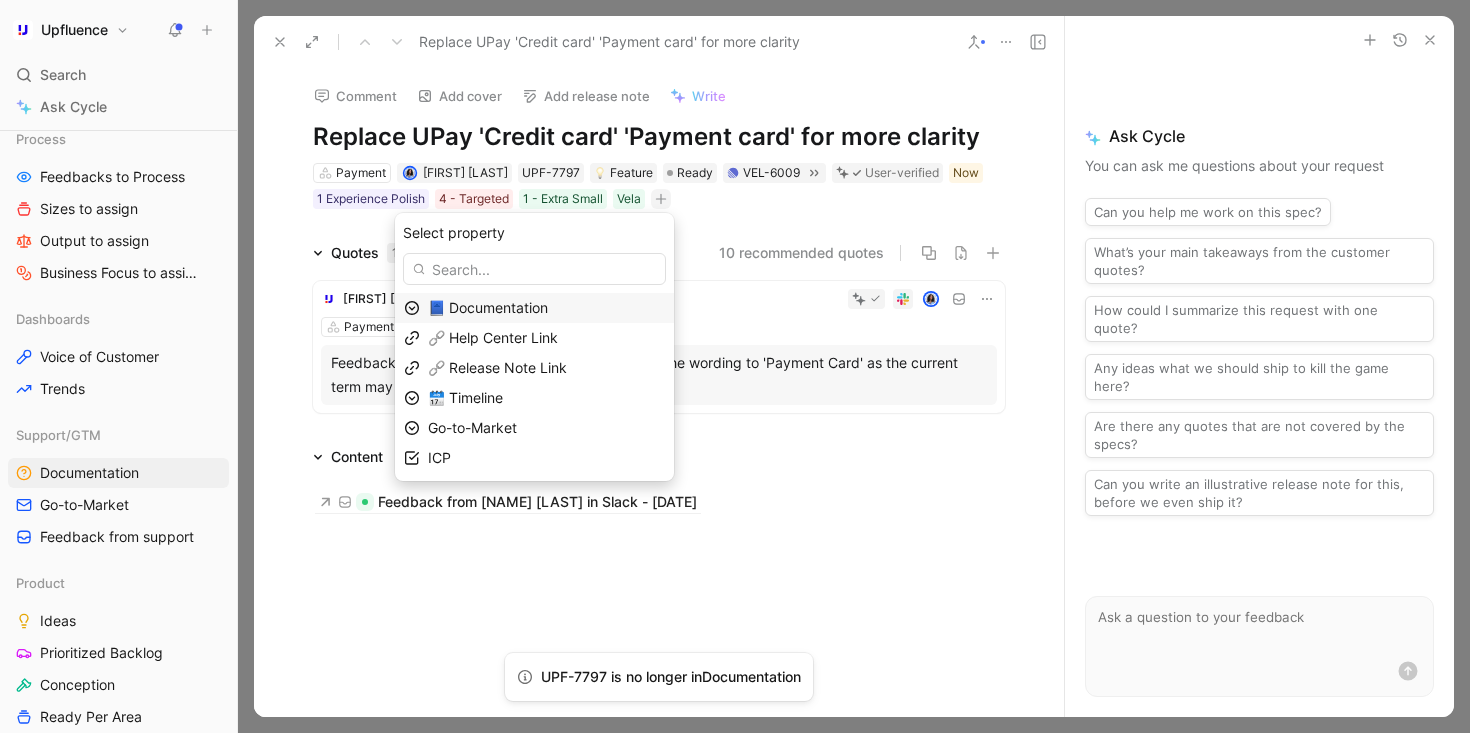 click on "📘 Documentation" at bounding box center (488, 307) 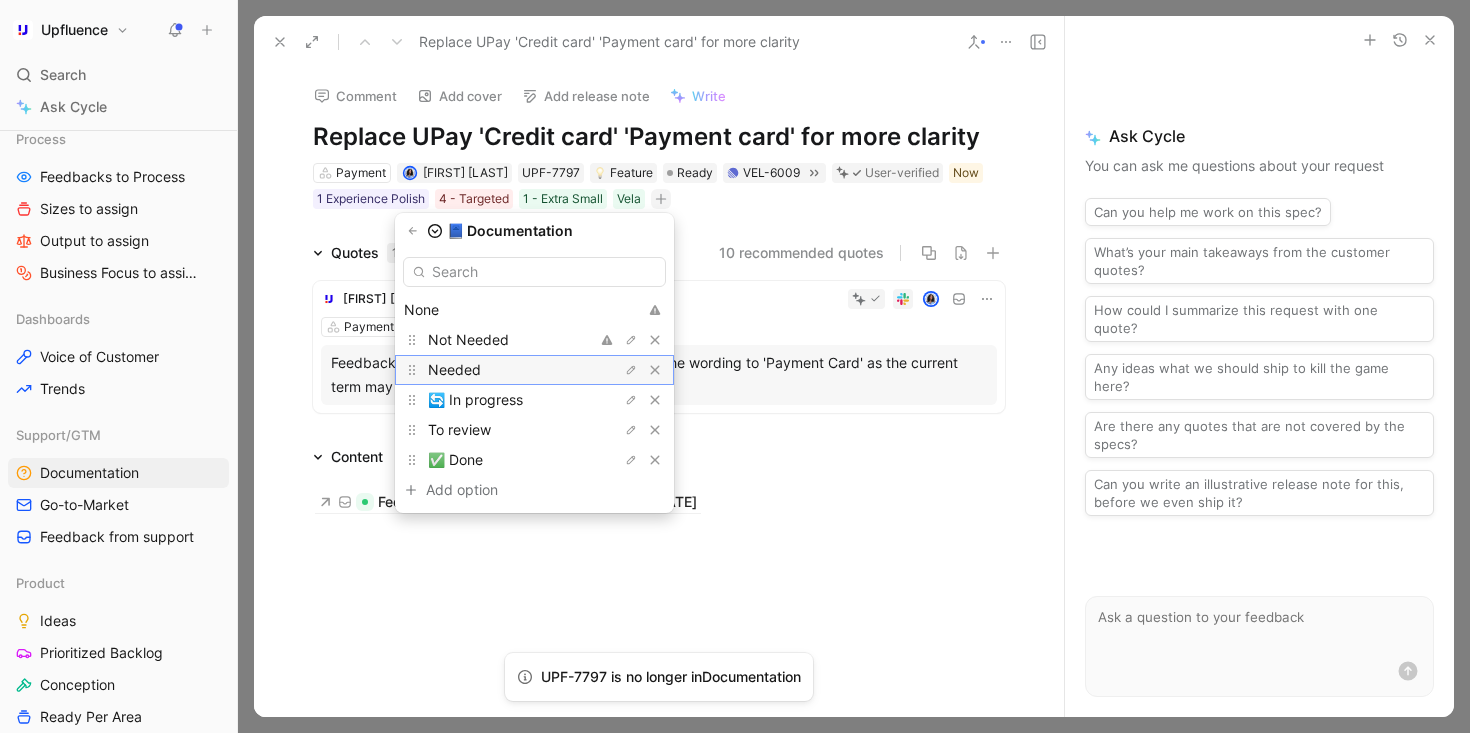 click on "Needed" at bounding box center [503, 370] 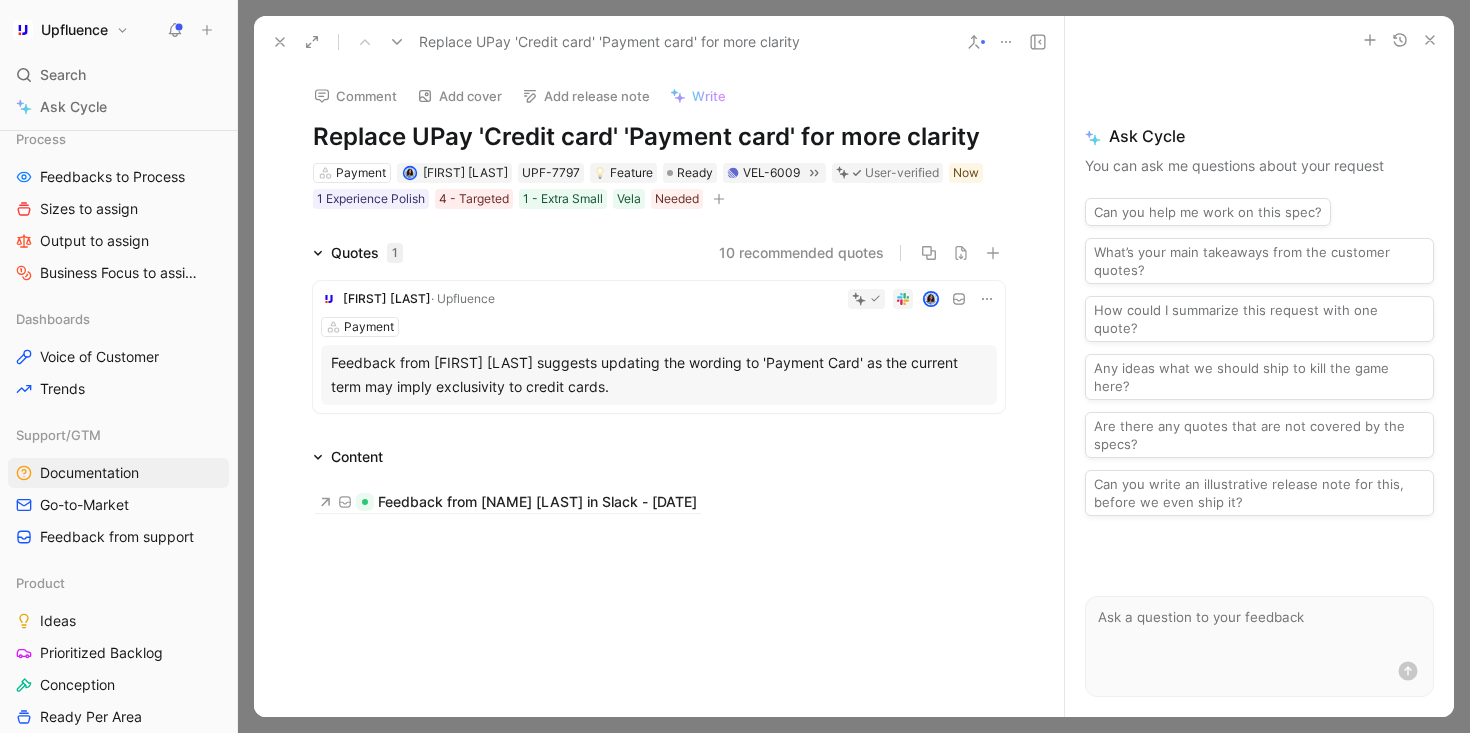 click 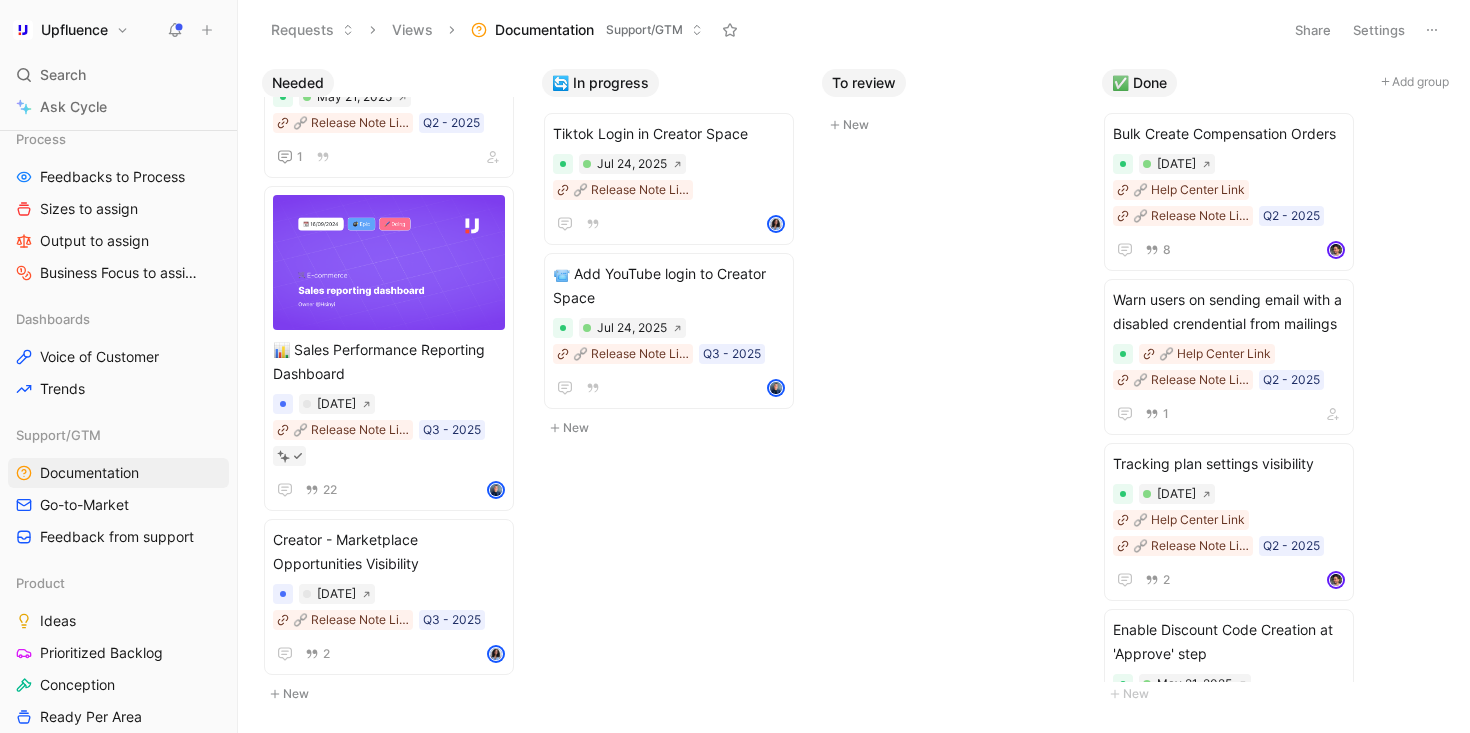 click on "Settings" at bounding box center [1379, 30] 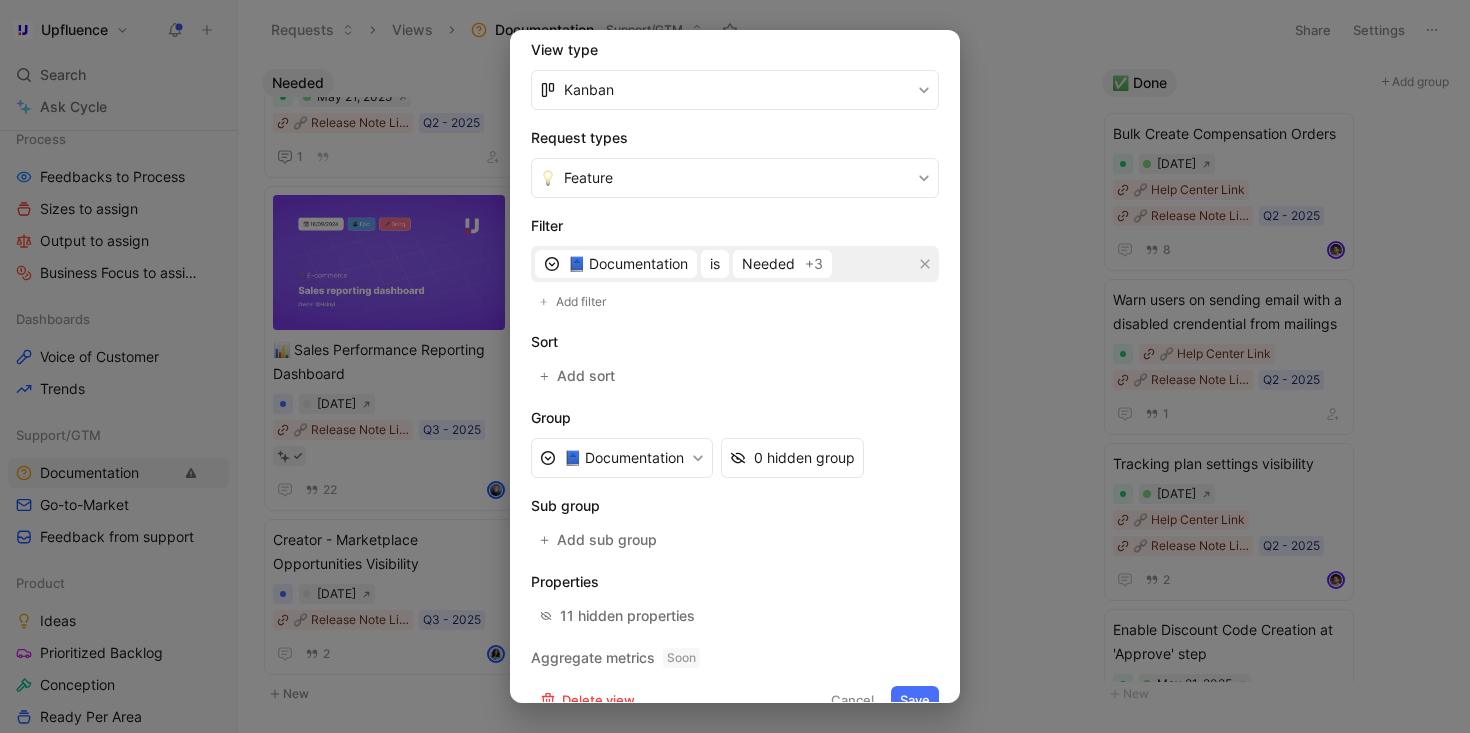 scroll, scrollTop: 312, scrollLeft: 0, axis: vertical 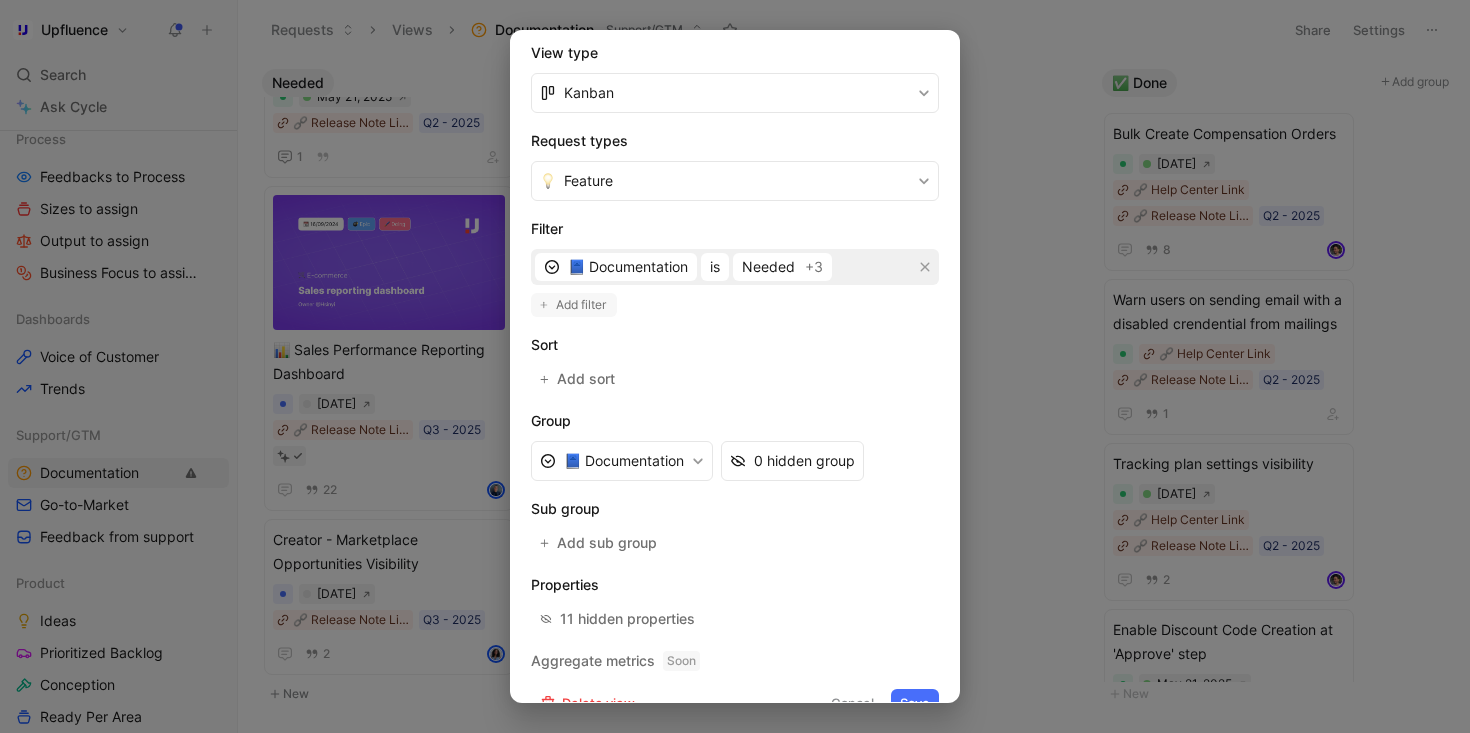 click on "Add filter" at bounding box center [582, 305] 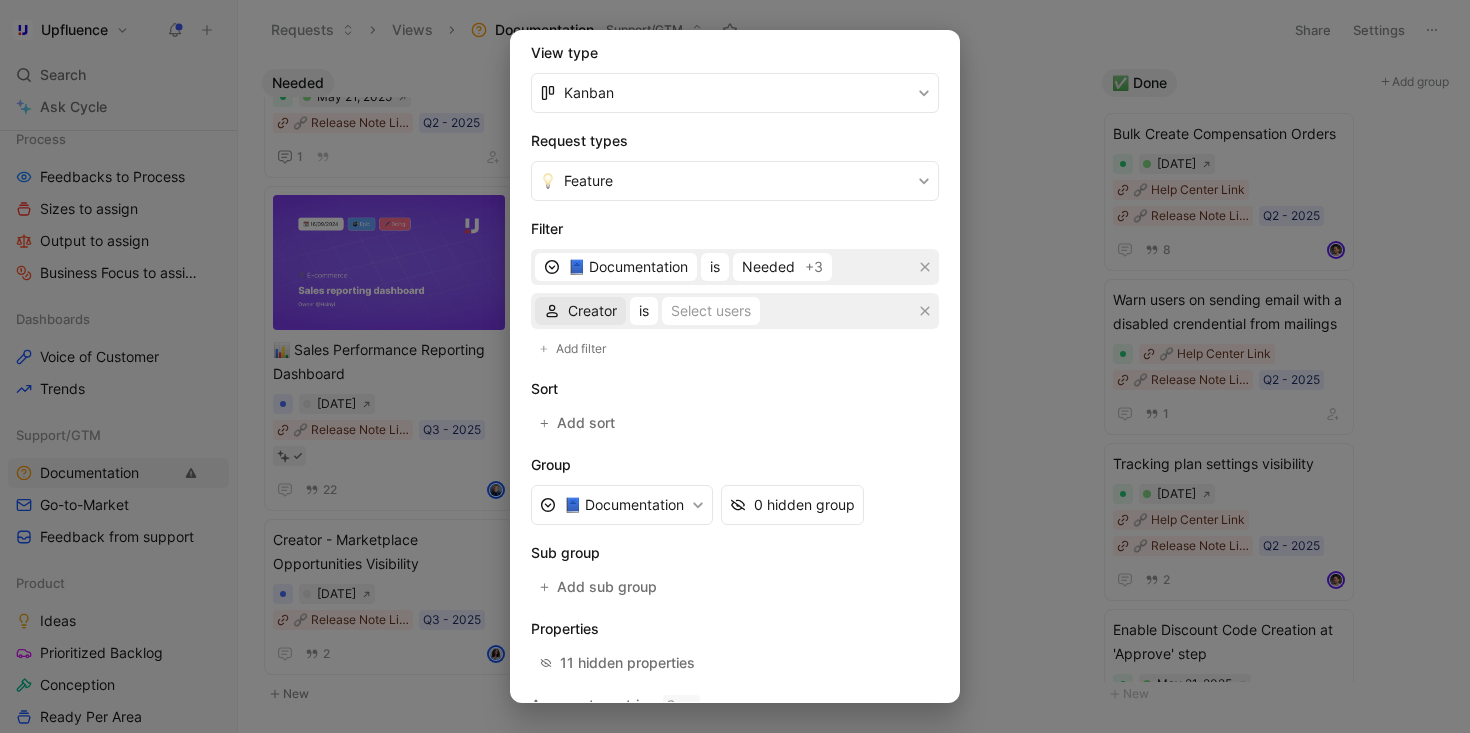 click on "Creator" at bounding box center (592, 311) 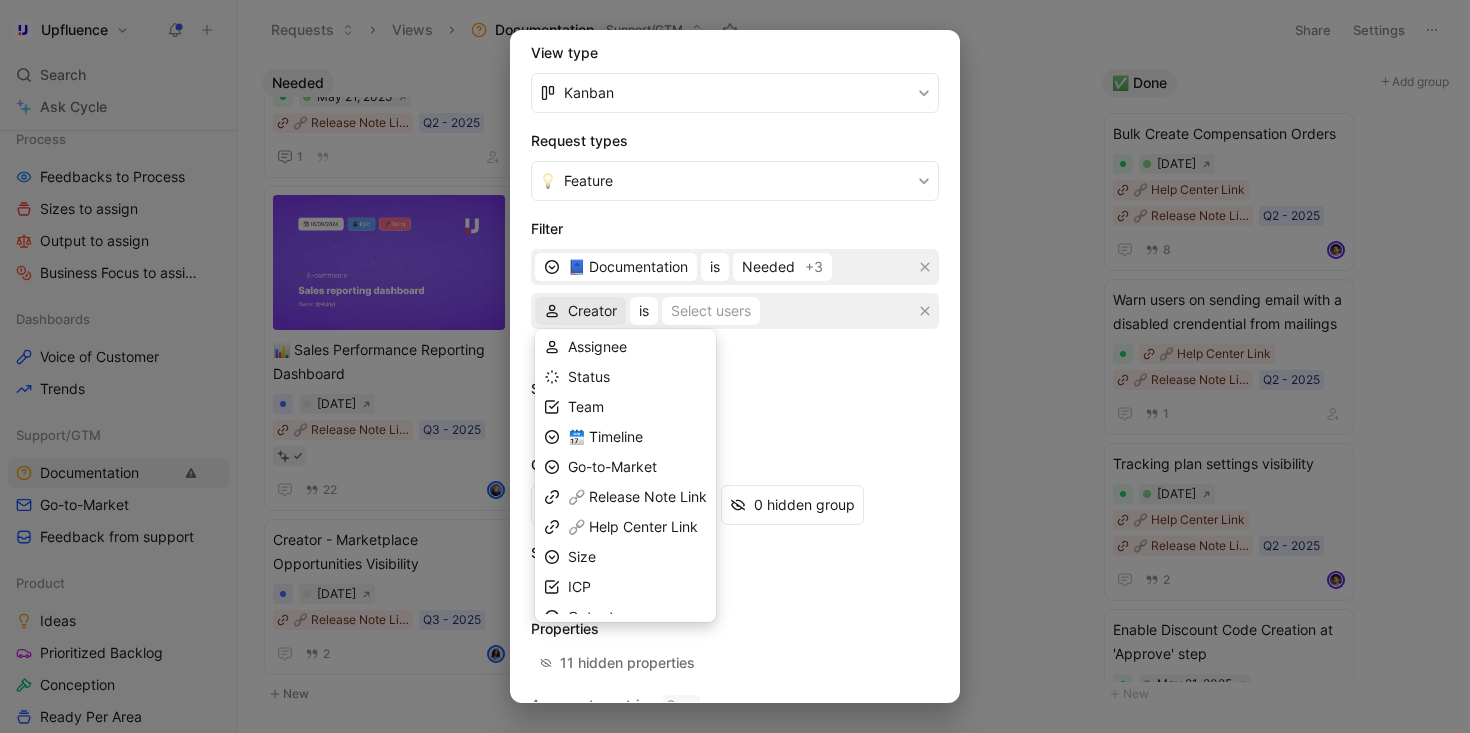 scroll, scrollTop: 106, scrollLeft: 0, axis: vertical 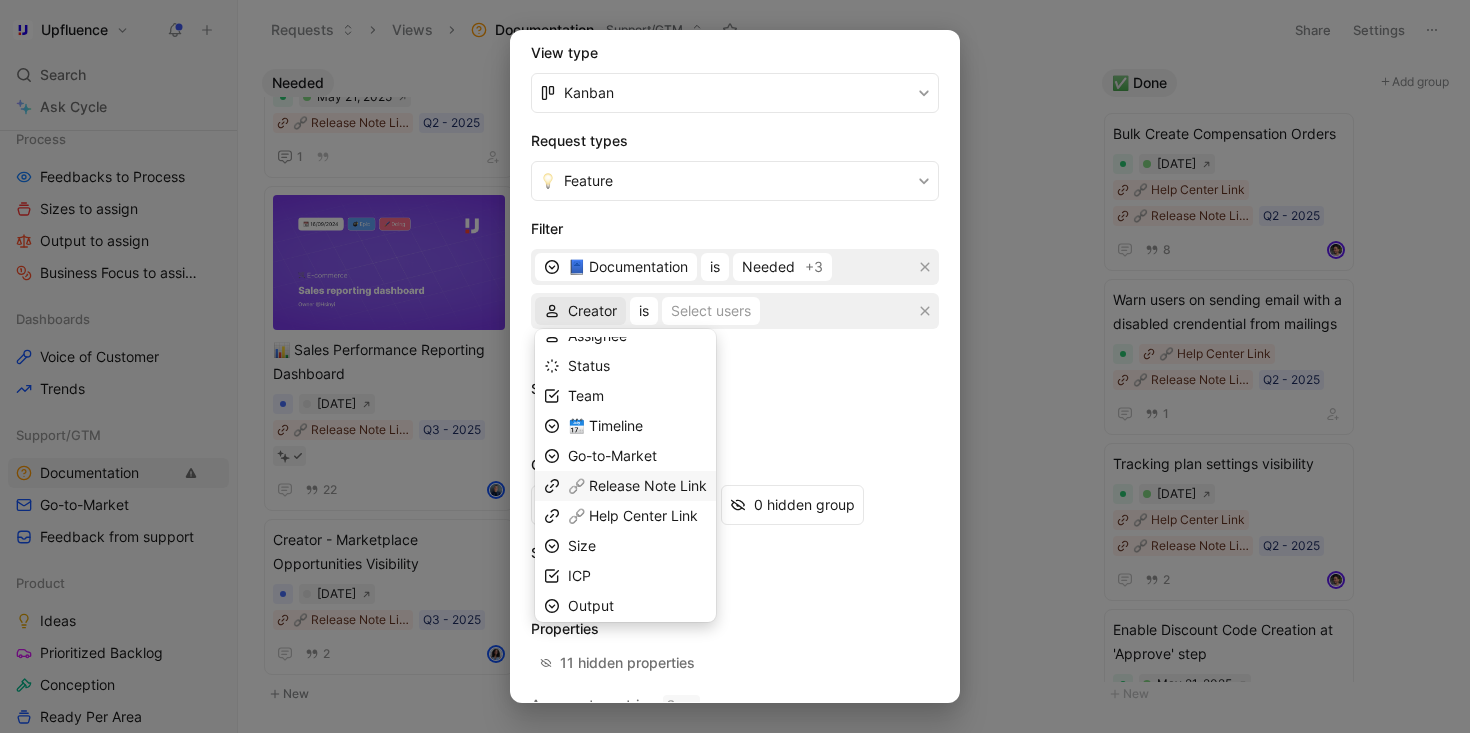 click on "🔗 Release Note Link" at bounding box center [637, 485] 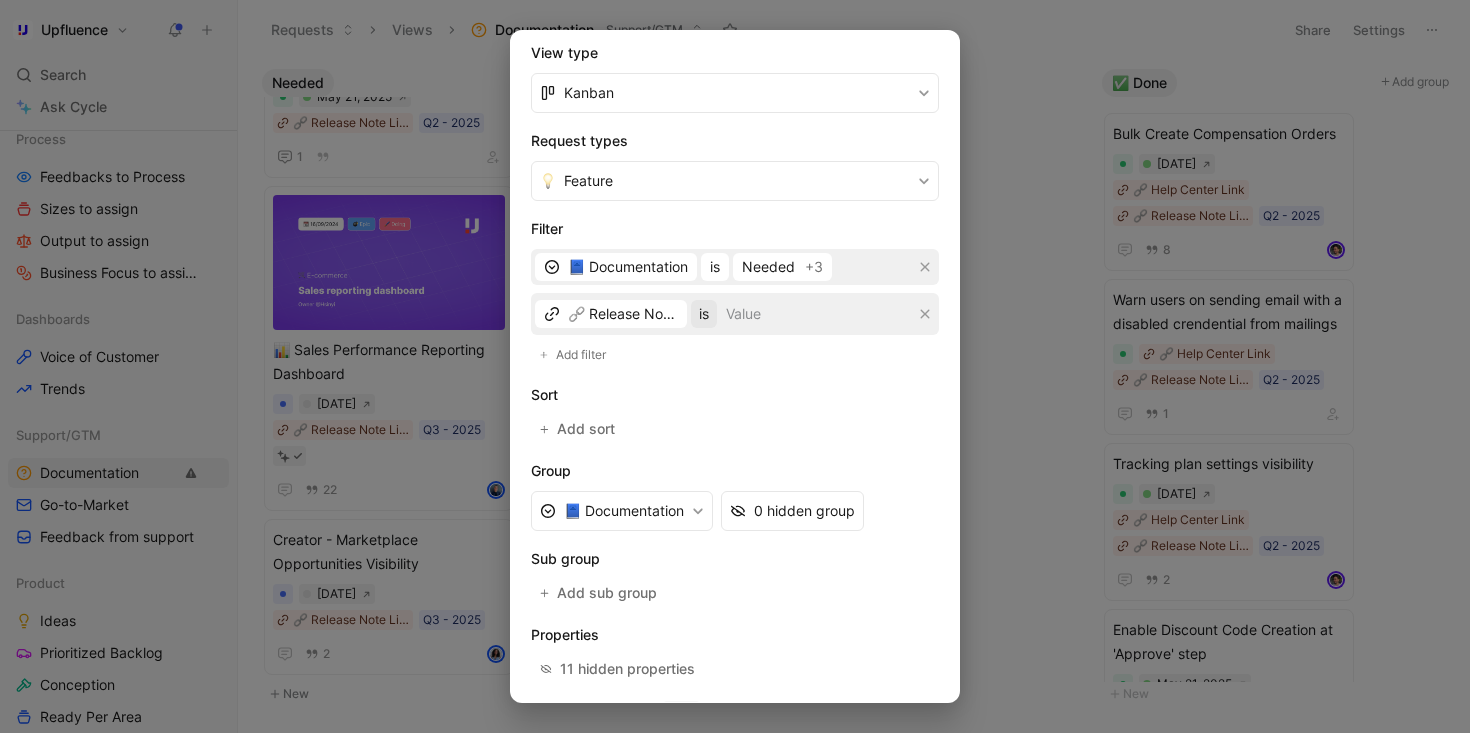click on "is" at bounding box center (704, 314) 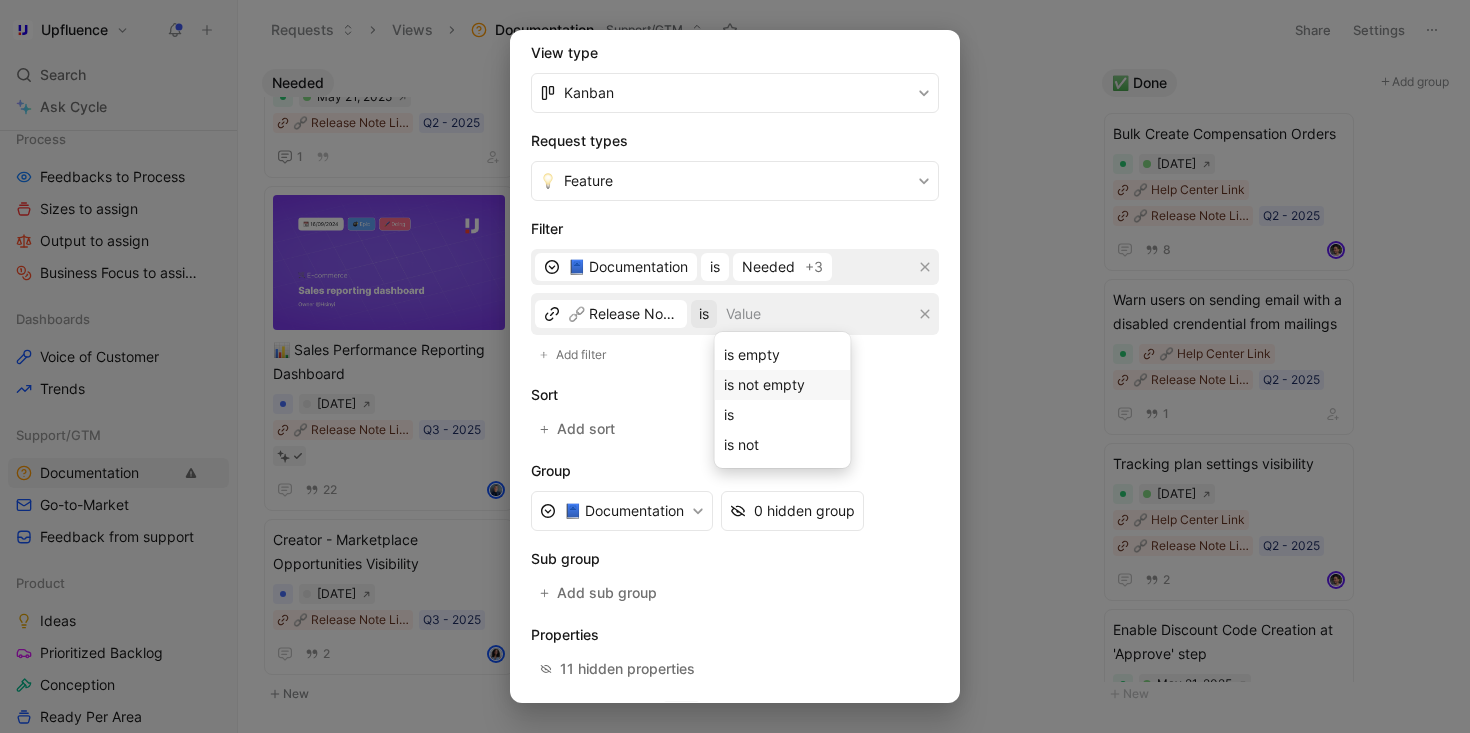 click on "is not empty" at bounding box center (783, 385) 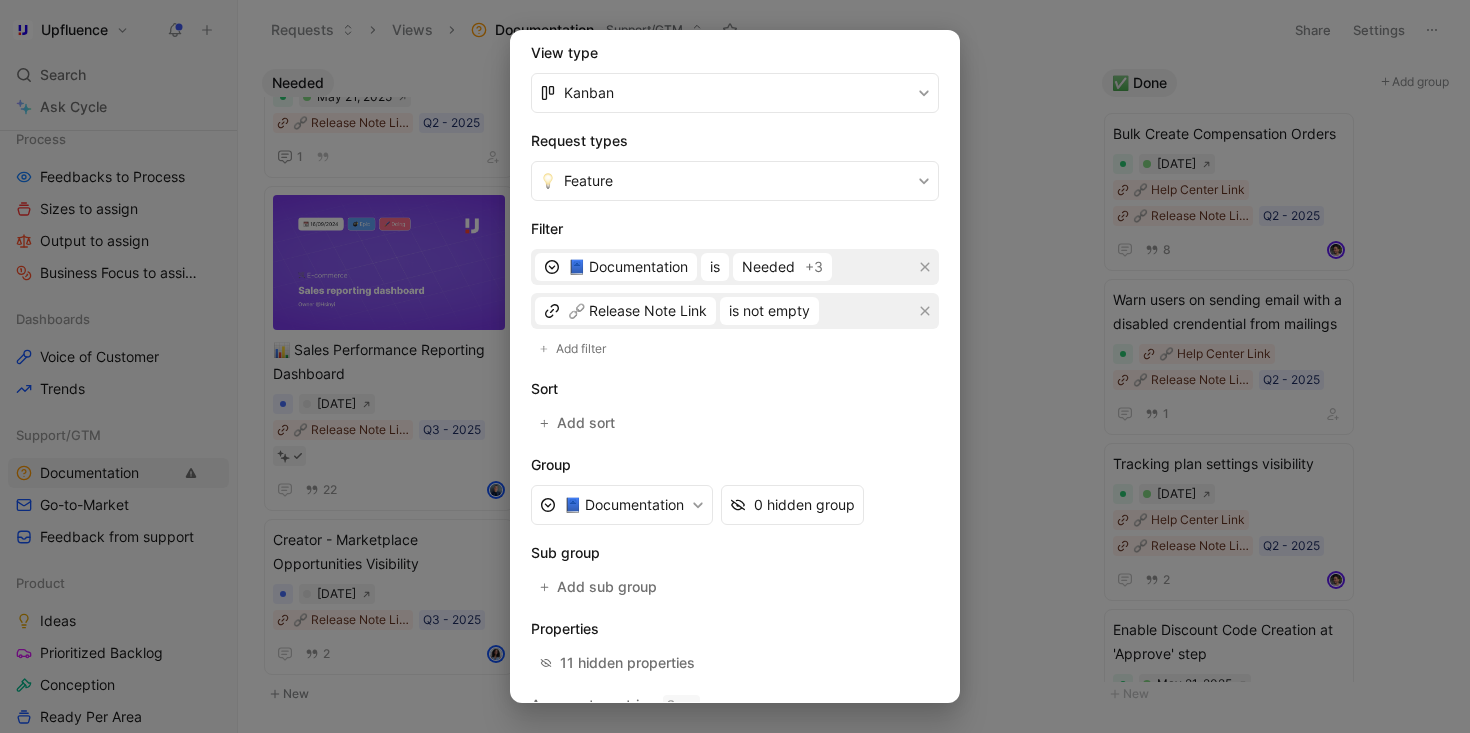 click on "Sort" at bounding box center [735, 389] 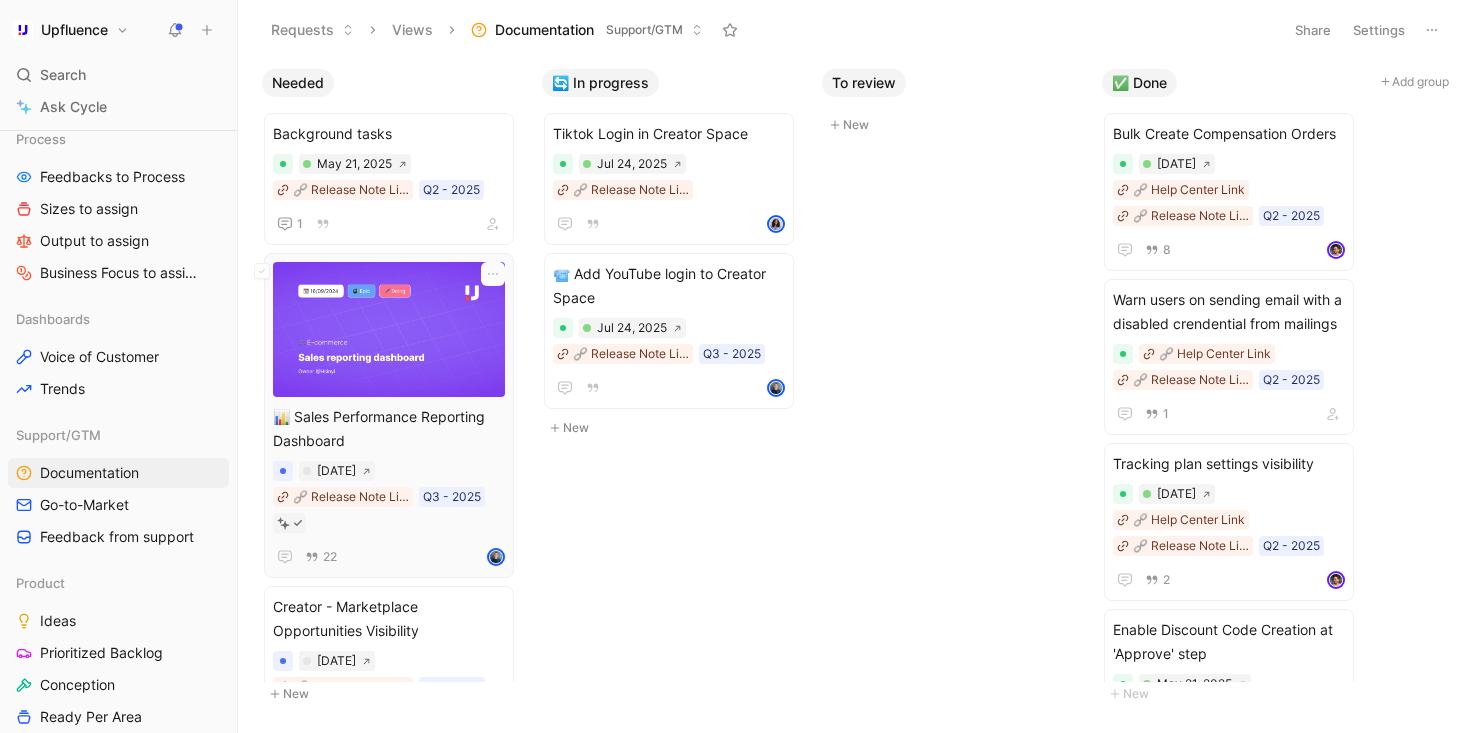 scroll, scrollTop: 67, scrollLeft: 0, axis: vertical 